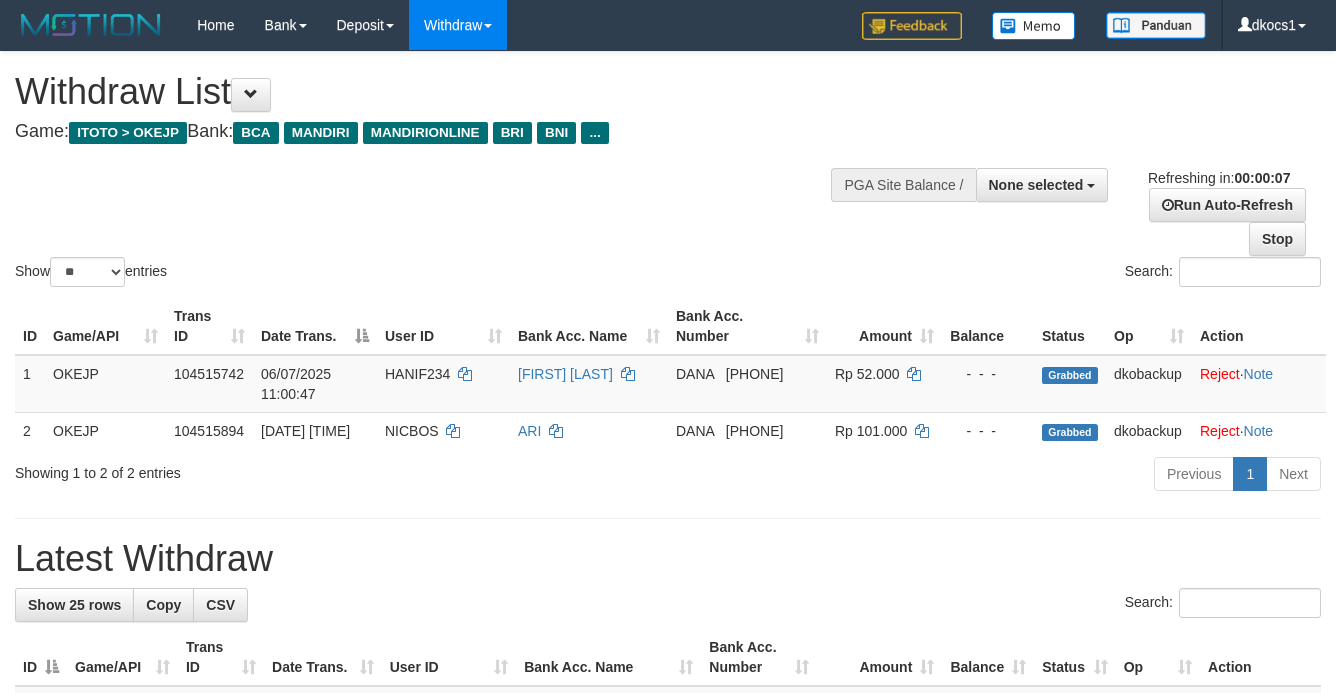 scroll, scrollTop: 0, scrollLeft: 0, axis: both 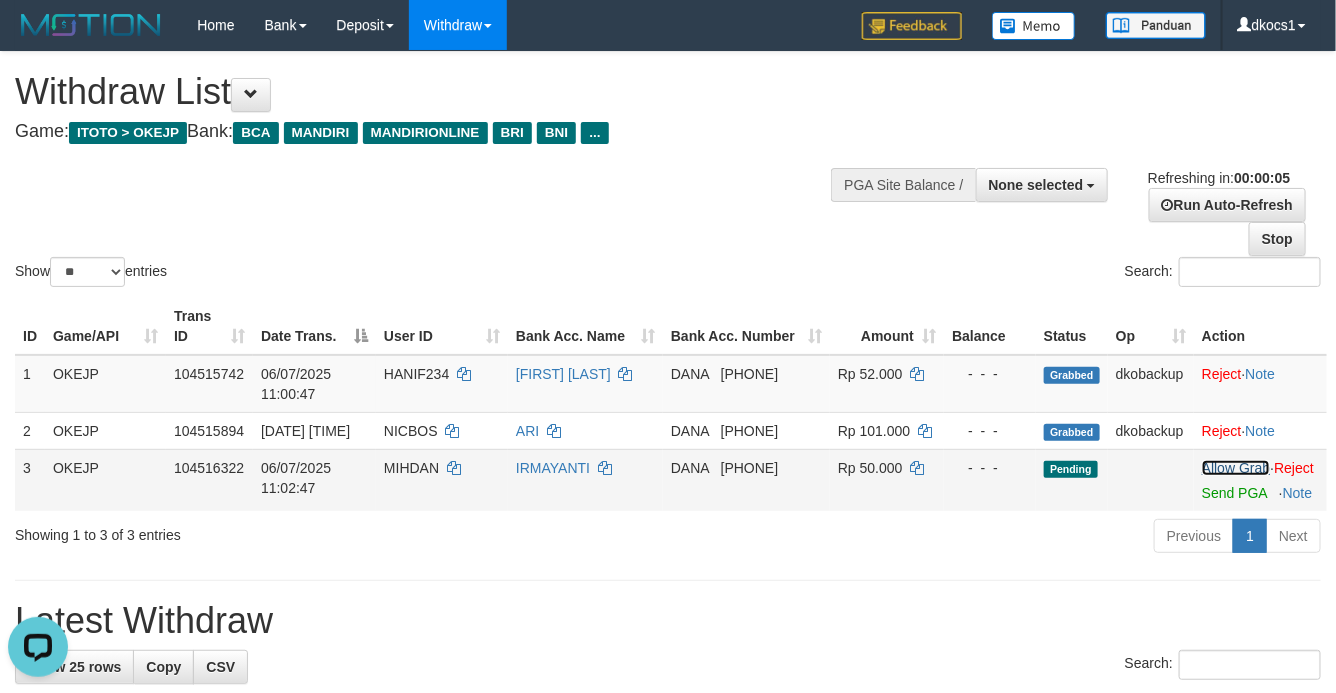 click on "Allow Grab" at bounding box center (1236, 468) 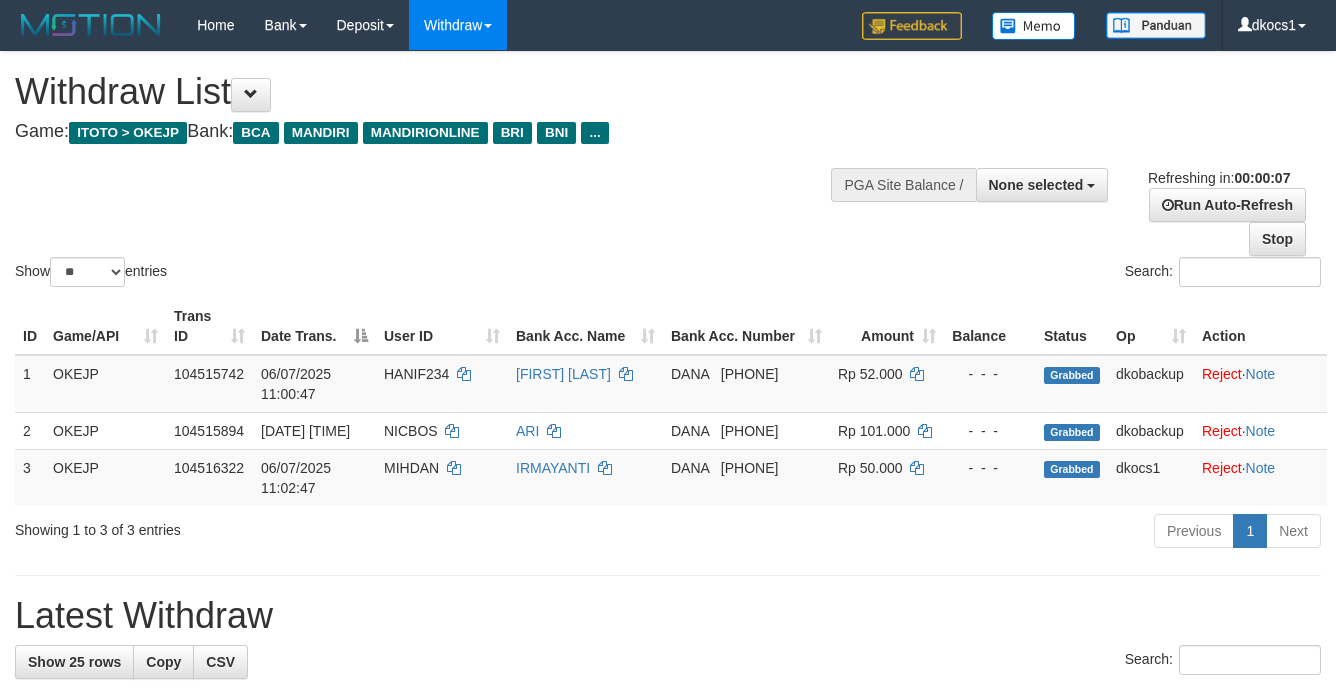 scroll, scrollTop: 0, scrollLeft: 0, axis: both 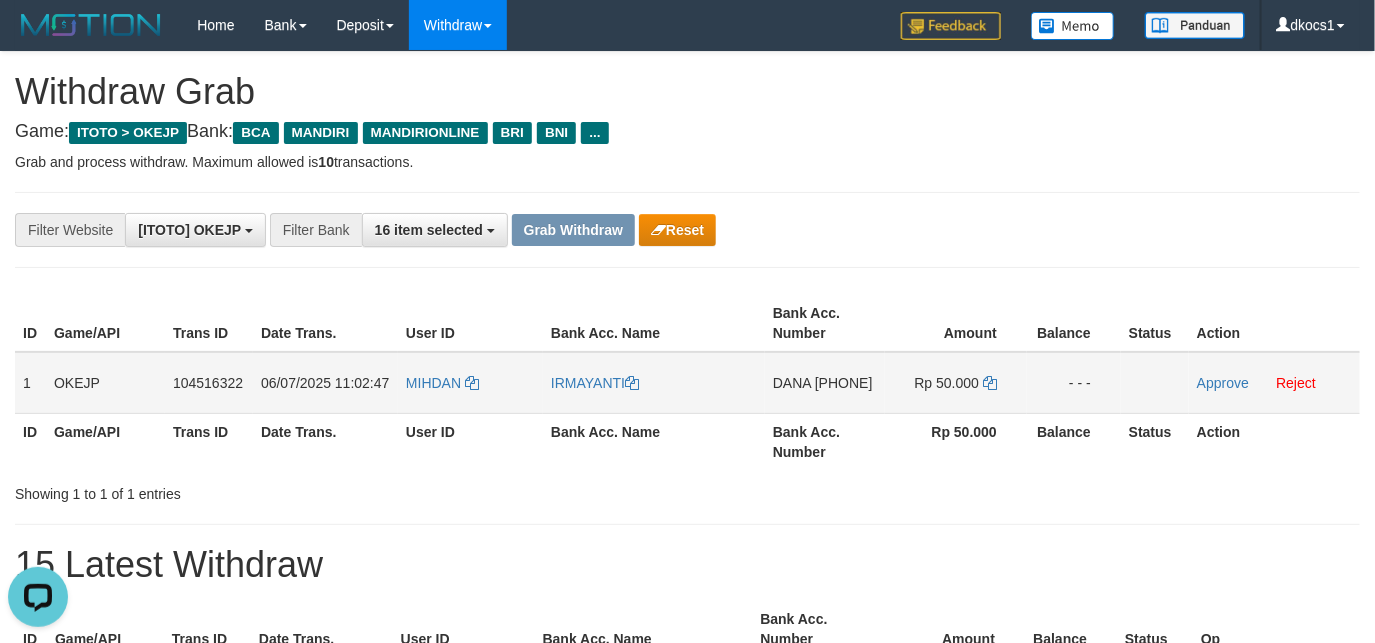 click on "IRMAYANTI" at bounding box center (654, 383) 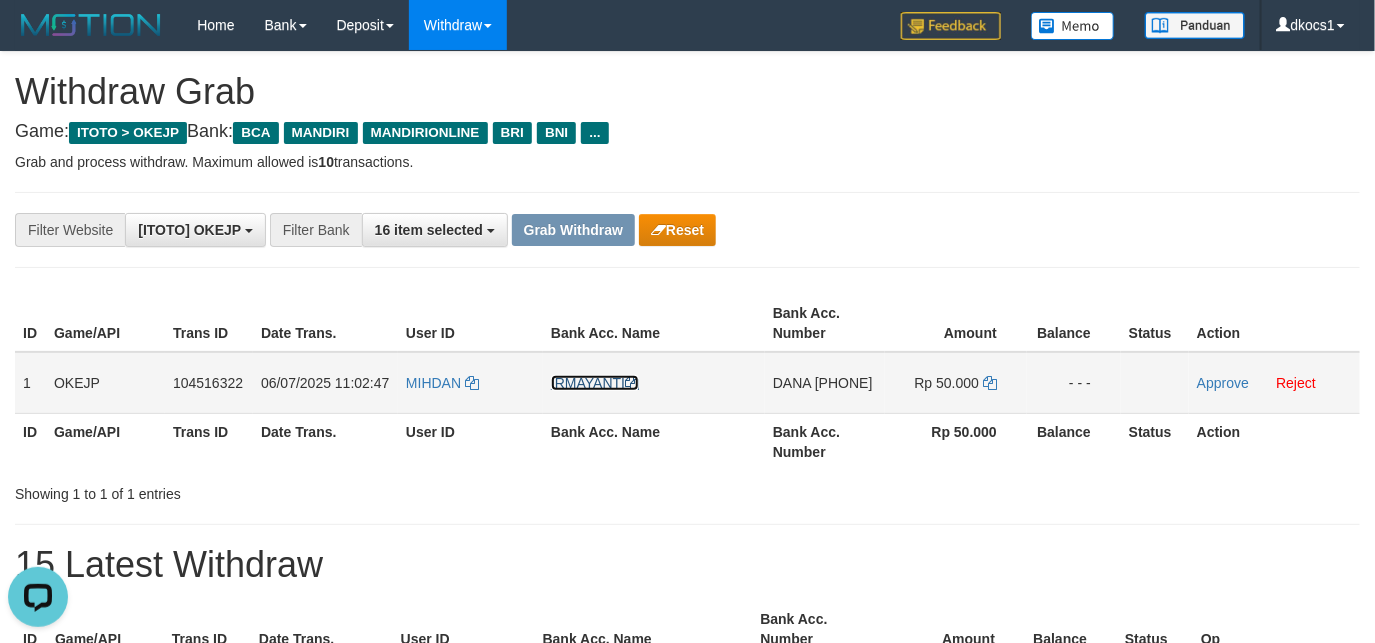 click on "IRMAYANTI" at bounding box center (595, 383) 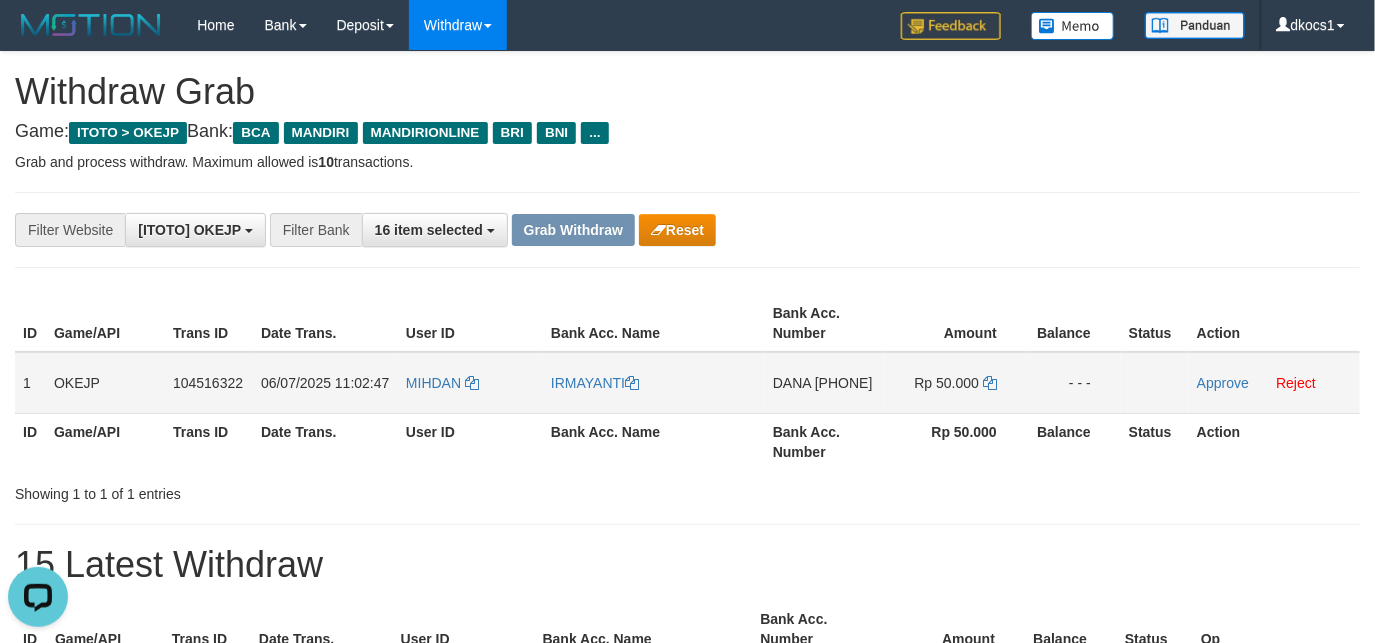 click on "DANA
0895414971329" at bounding box center [825, 383] 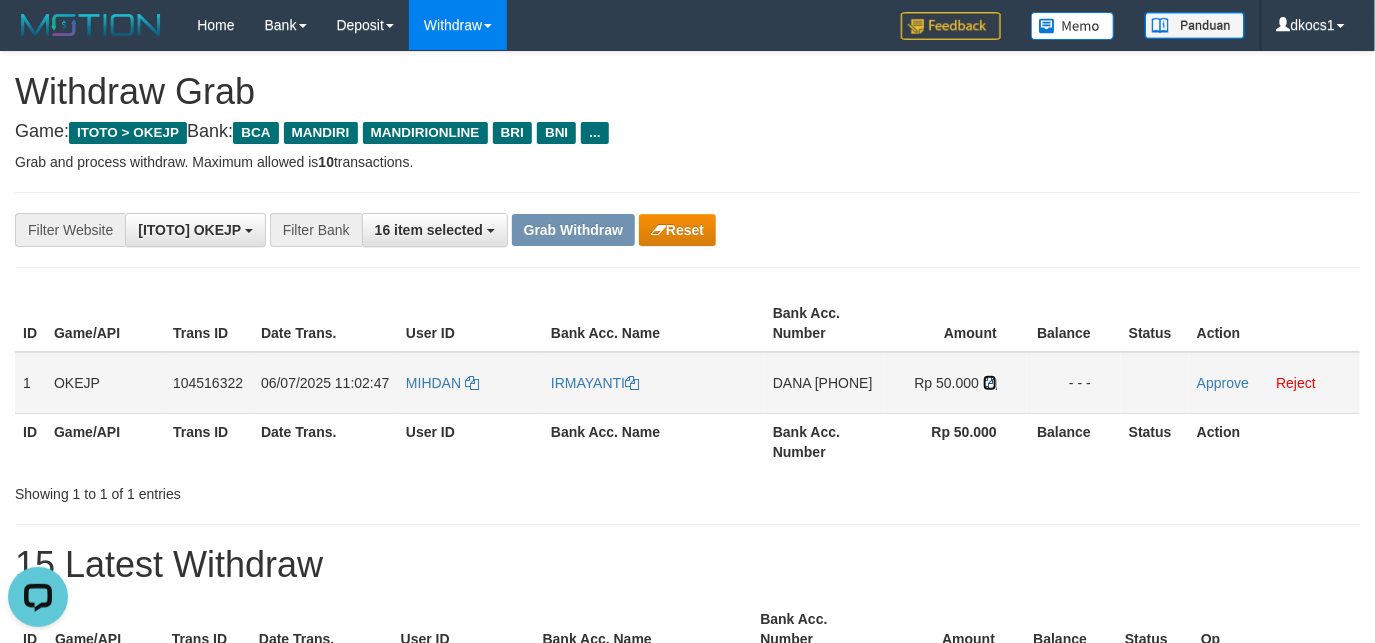 click at bounding box center (632, 383) 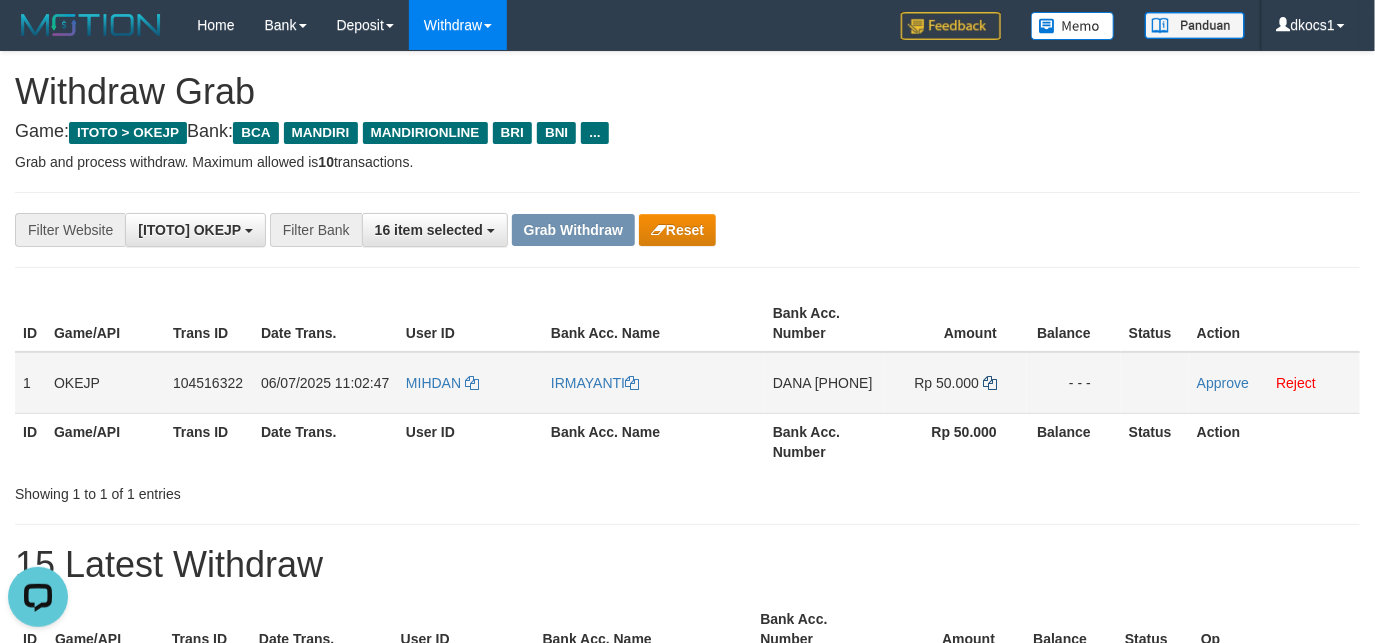 copy on "[PHONE]" 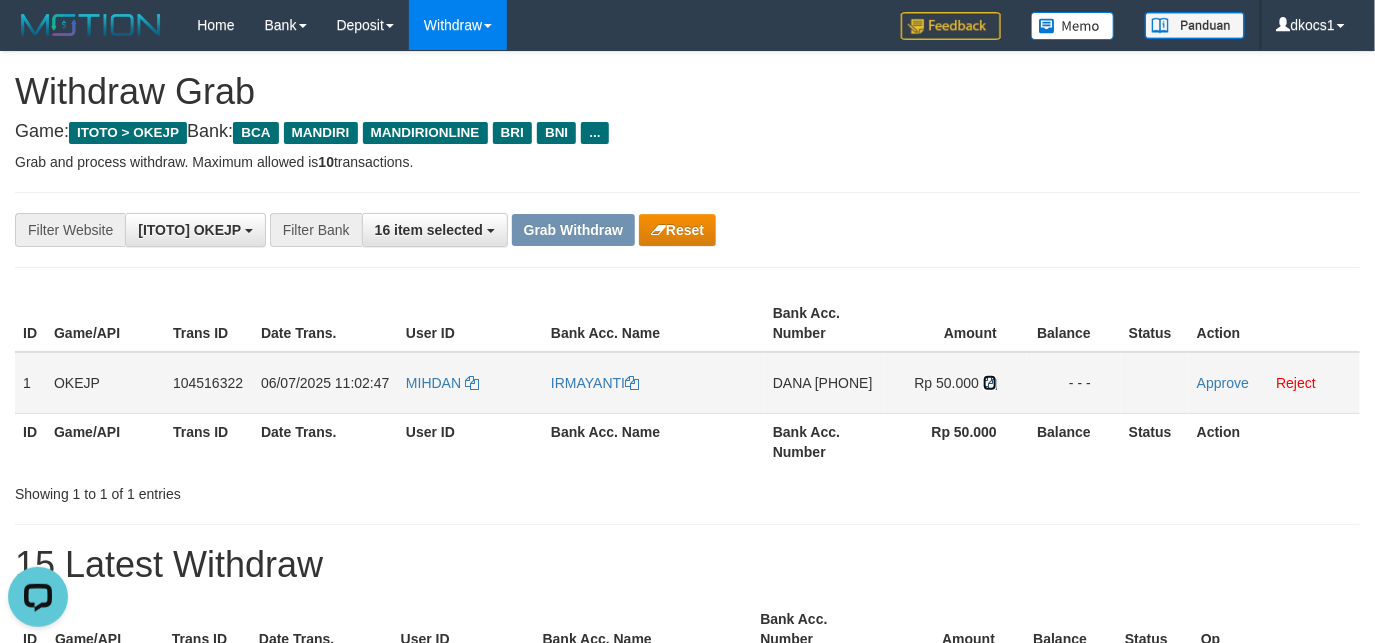 click at bounding box center [632, 383] 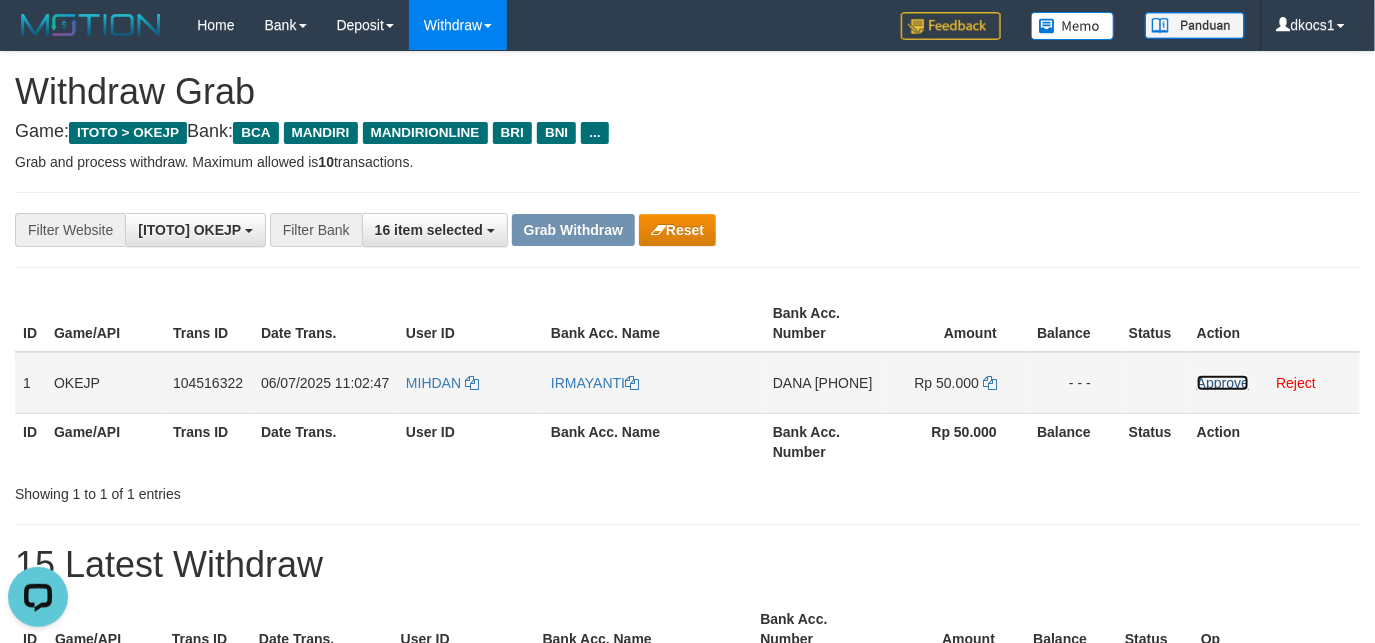 click on "Approve" at bounding box center (1223, 383) 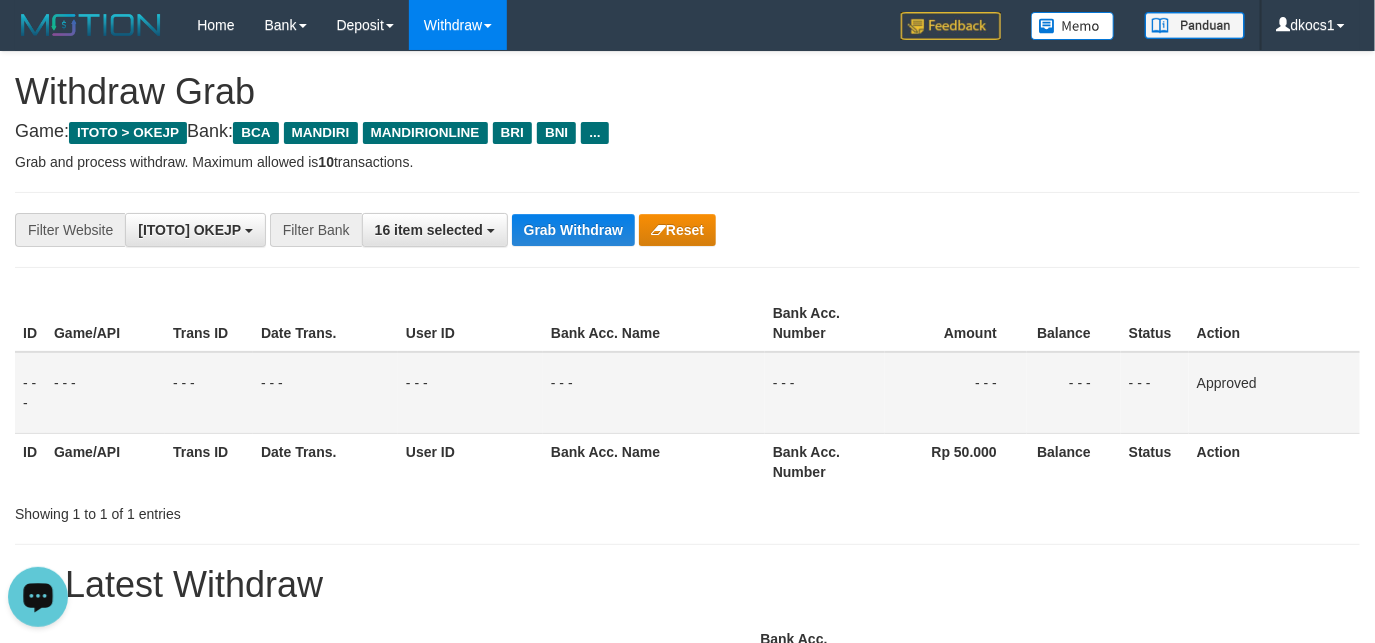 click on "**********" at bounding box center [687, 230] 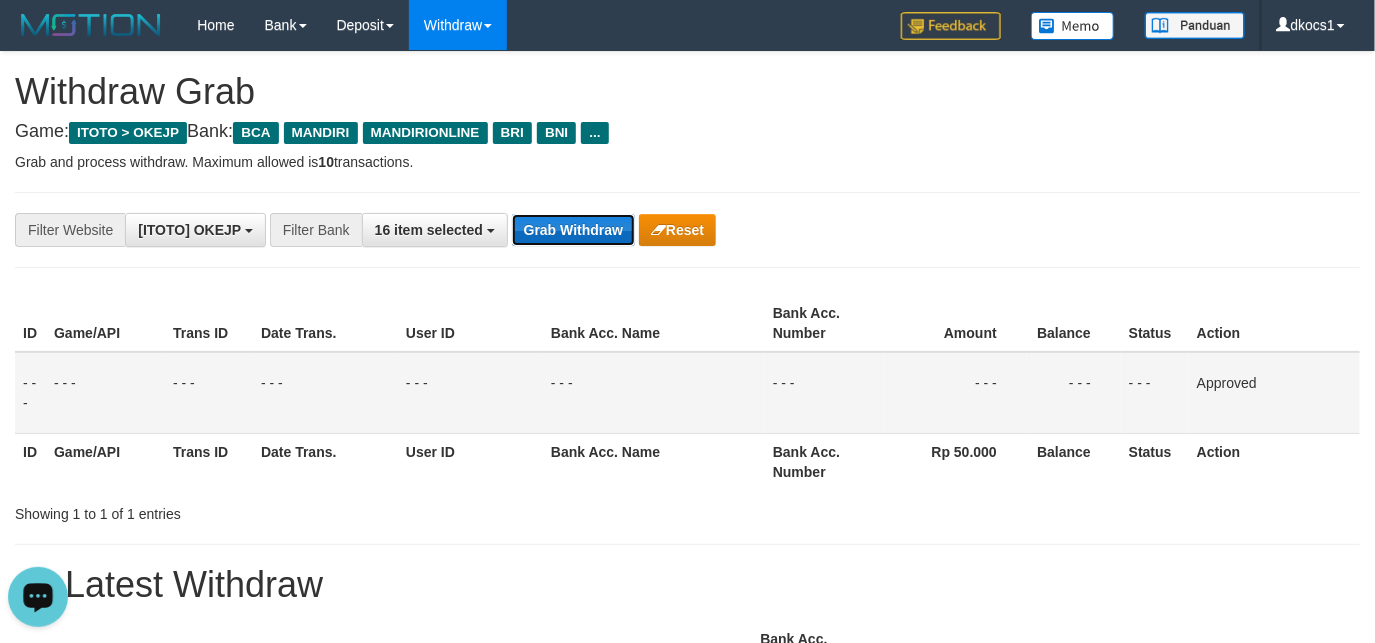 click on "Grab Withdraw" at bounding box center (573, 230) 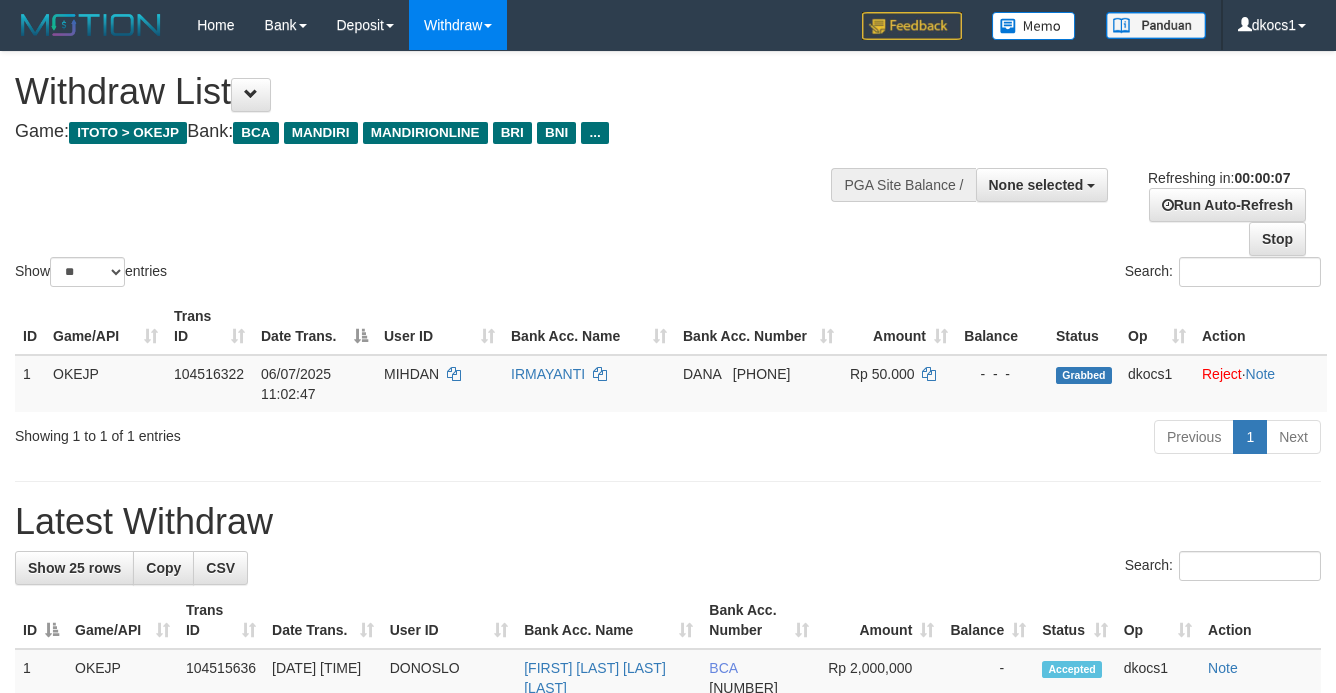 scroll, scrollTop: 0, scrollLeft: 0, axis: both 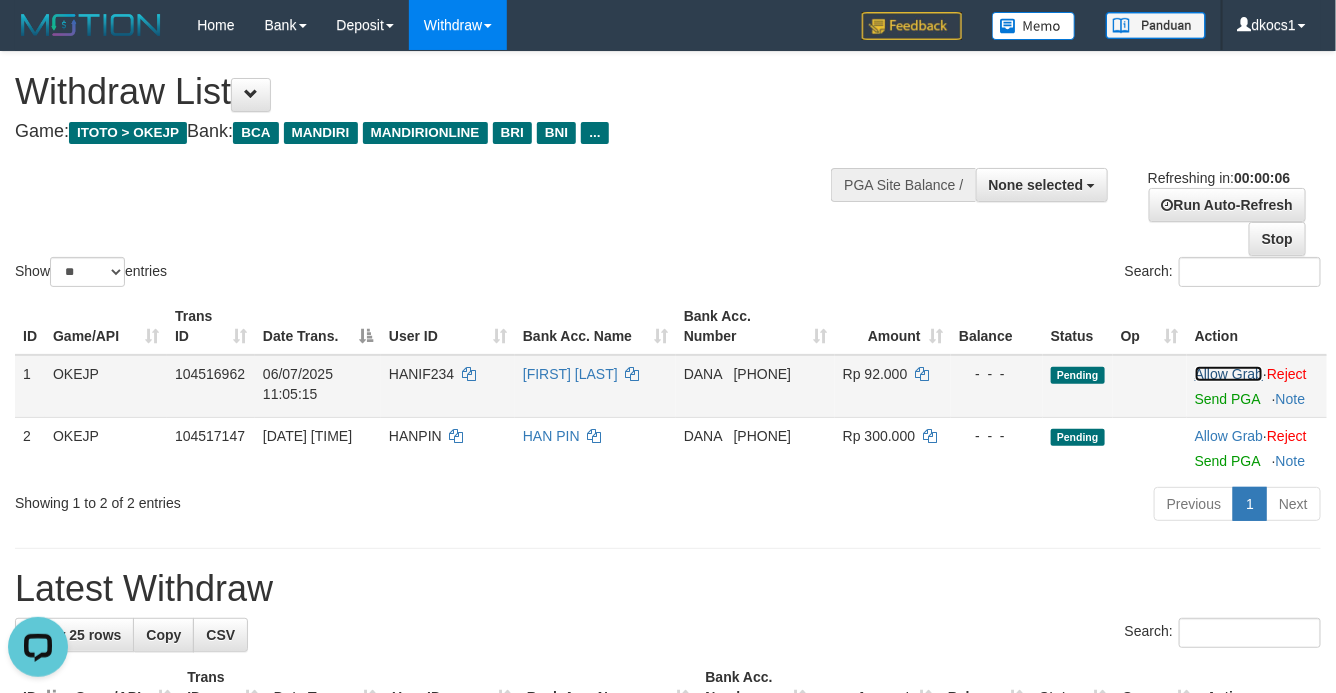 click on "Allow Grab" at bounding box center [1229, 374] 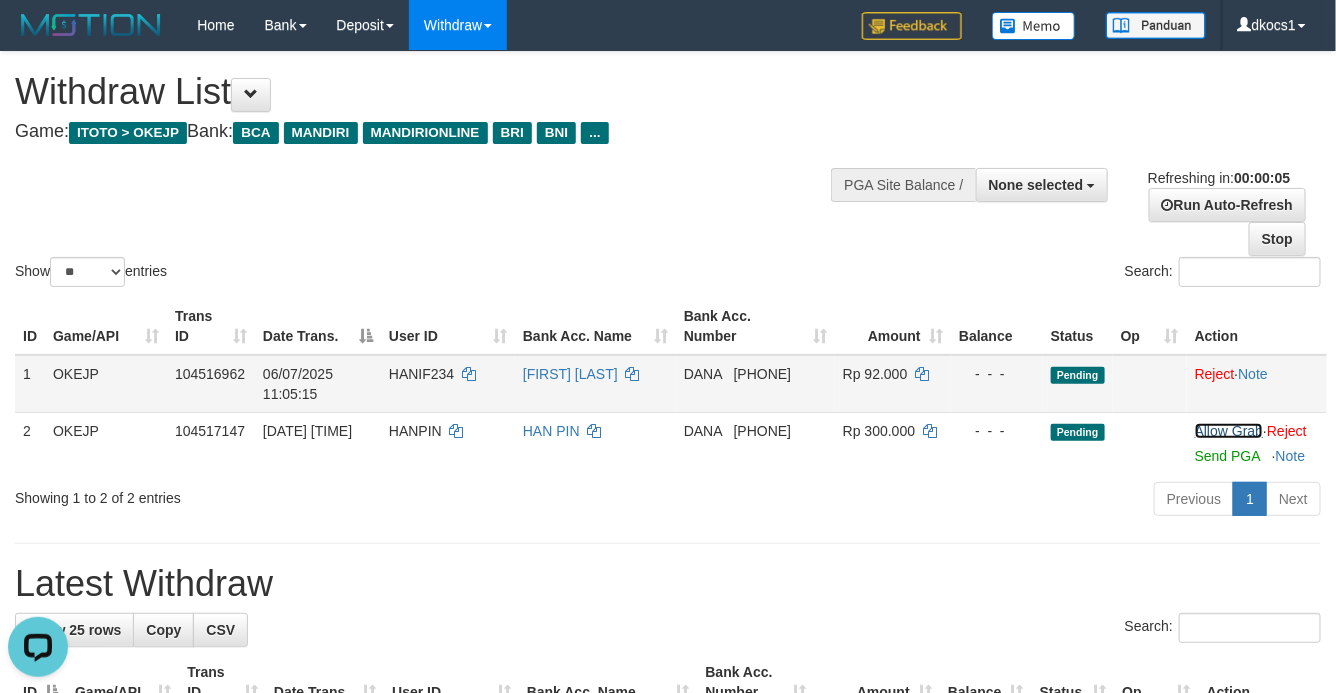 click on "Allow Grab" at bounding box center [1229, 431] 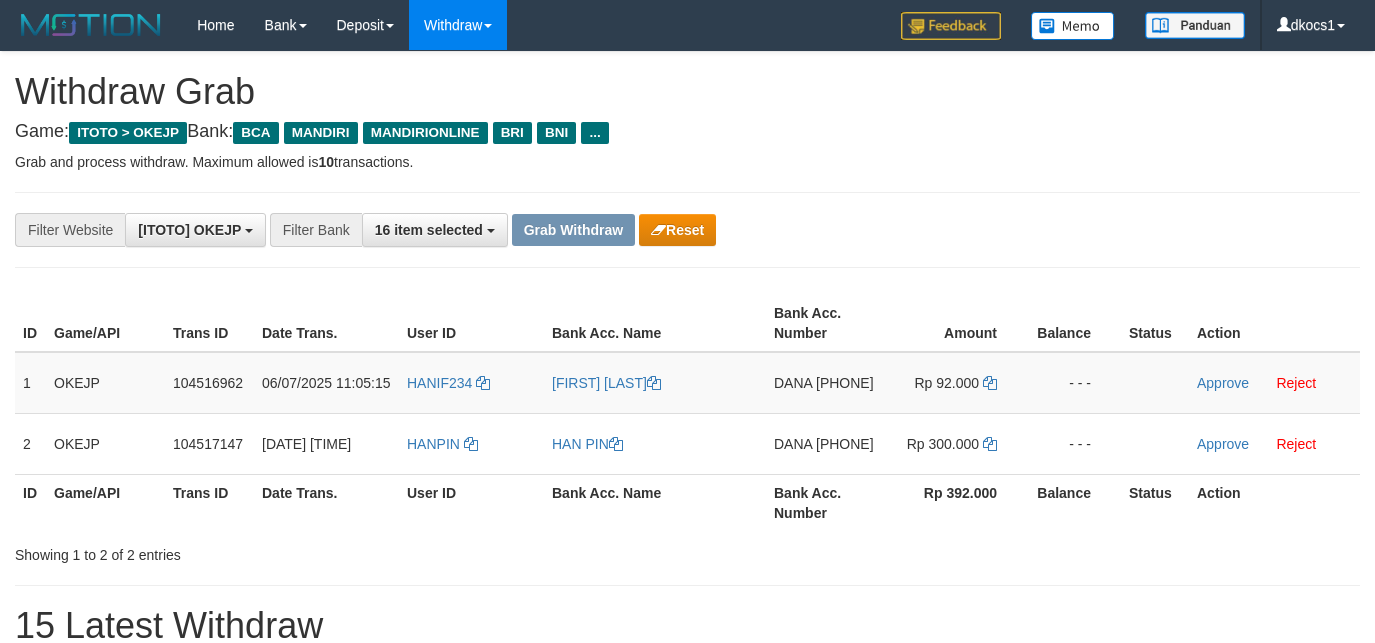 scroll, scrollTop: 0, scrollLeft: 0, axis: both 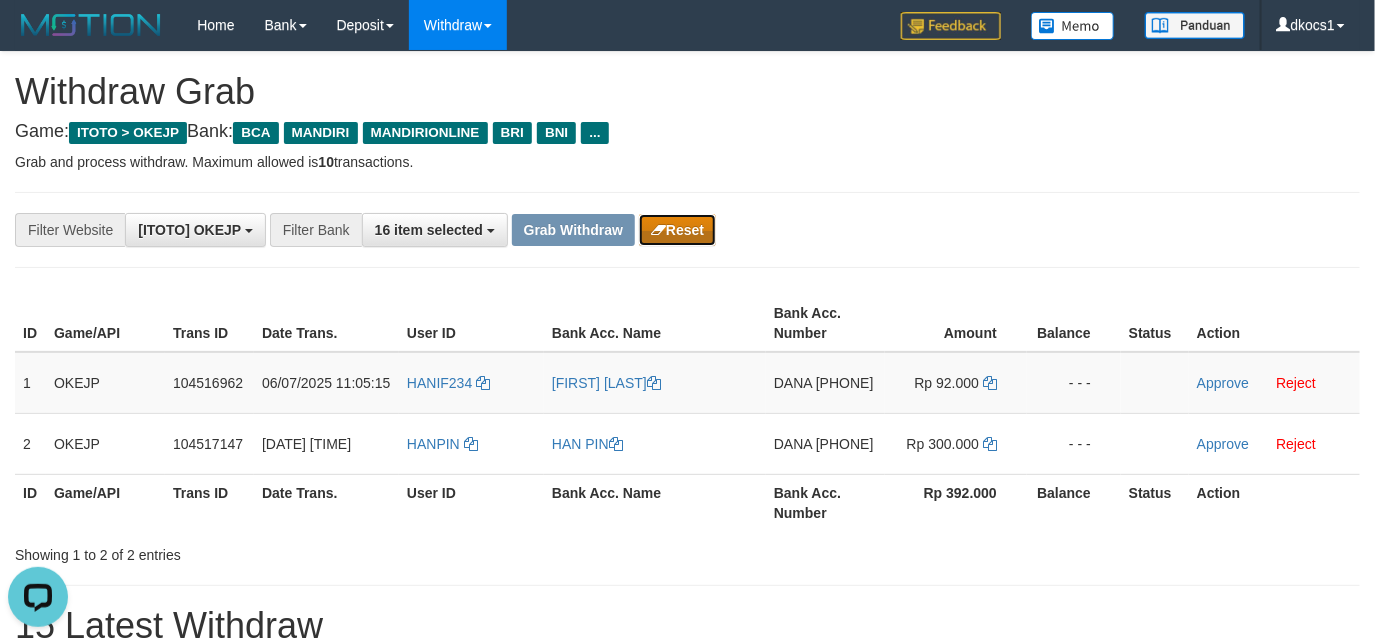 click on "Reset" at bounding box center [677, 230] 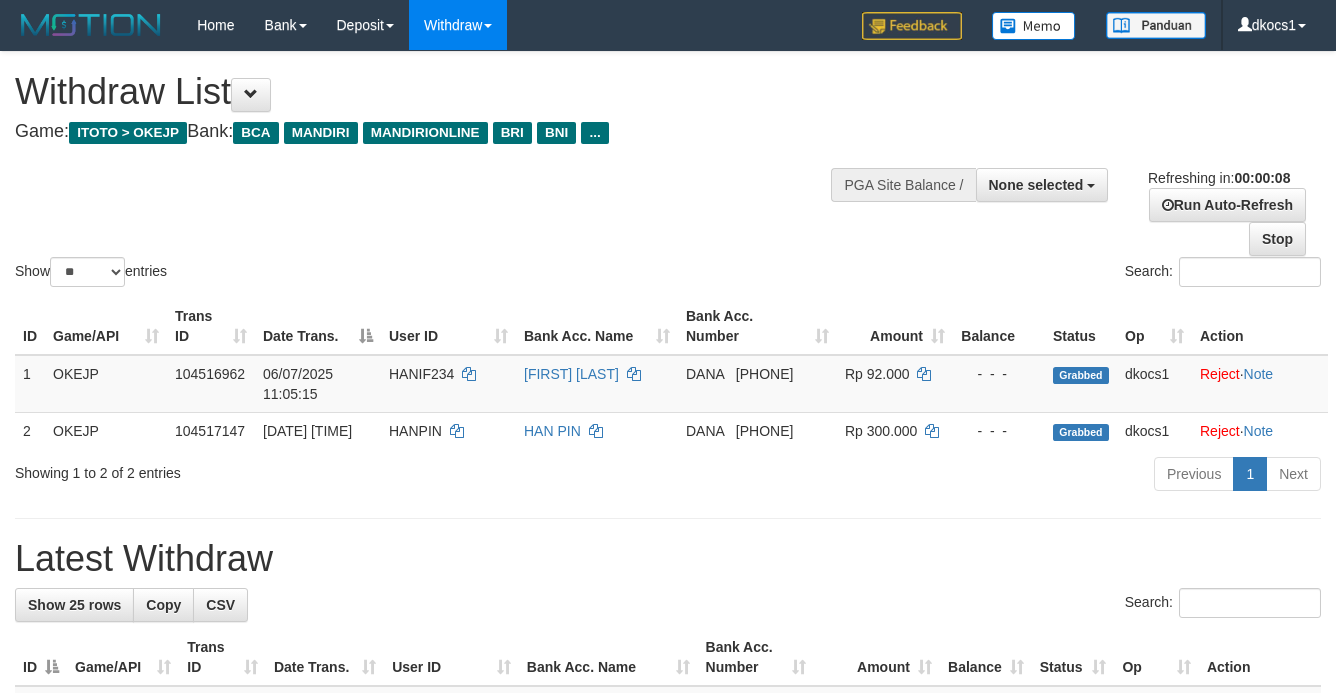 scroll, scrollTop: 0, scrollLeft: 0, axis: both 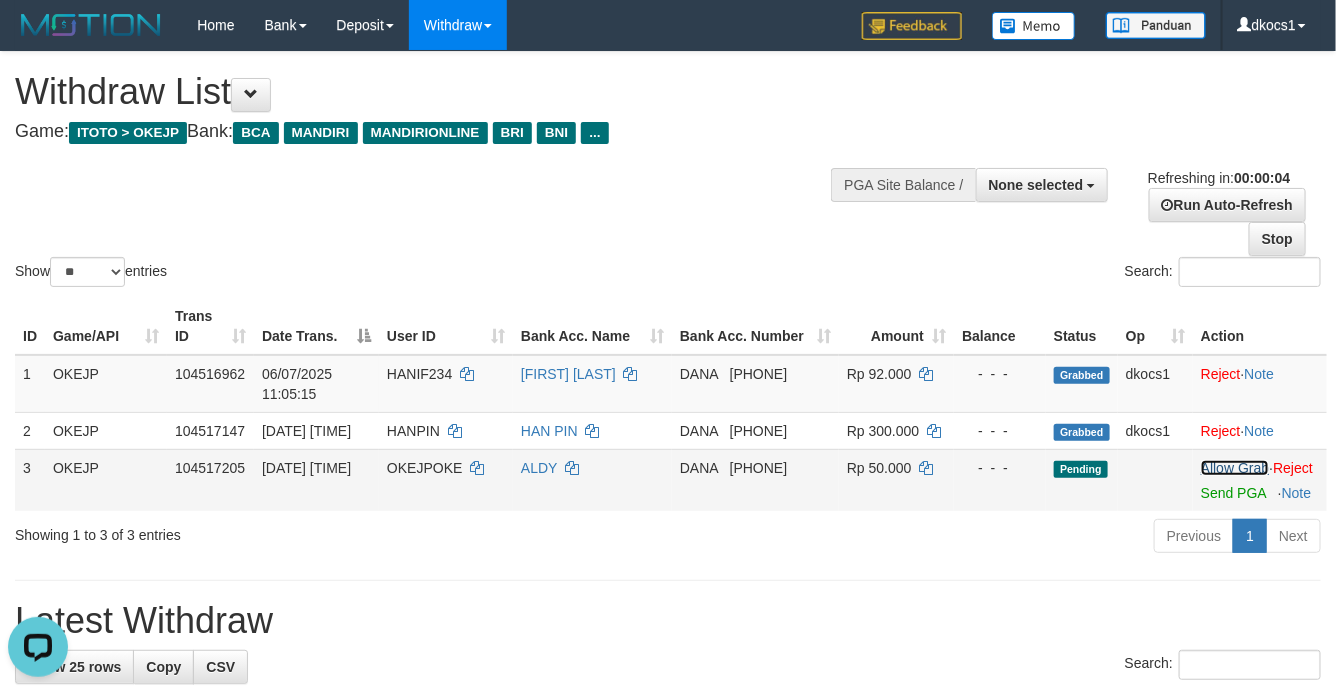 click on "Allow Grab" at bounding box center [1235, 468] 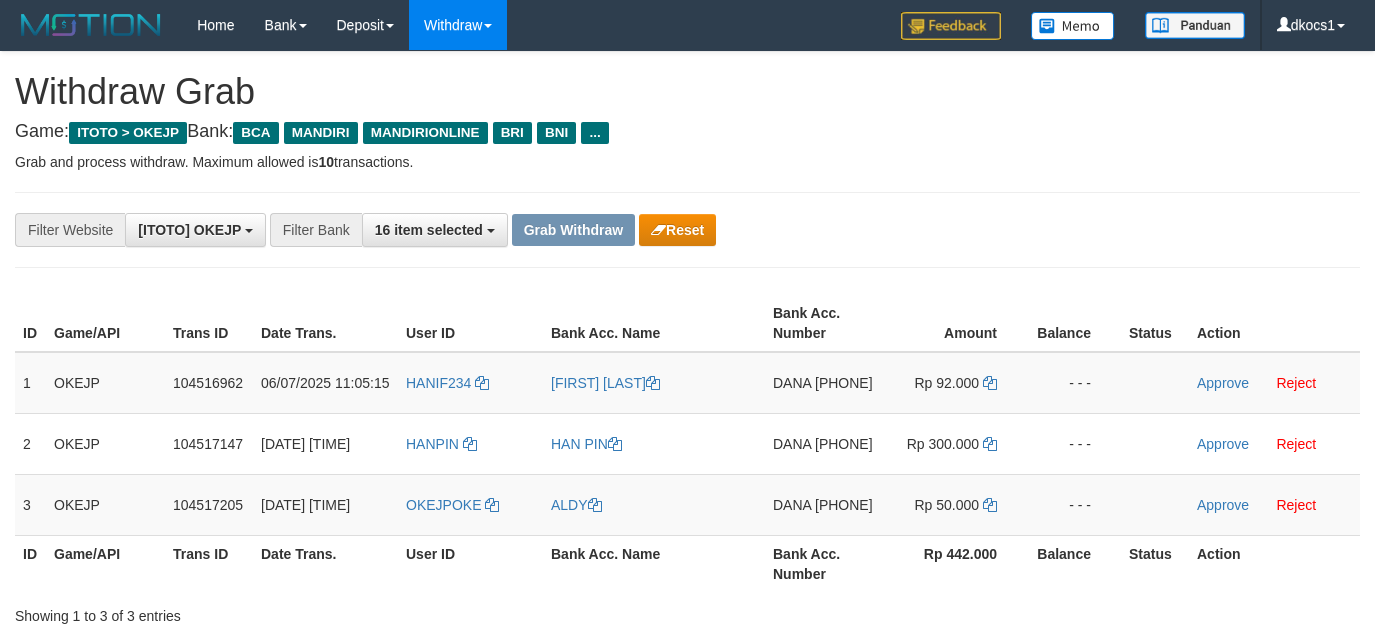 scroll, scrollTop: 0, scrollLeft: 0, axis: both 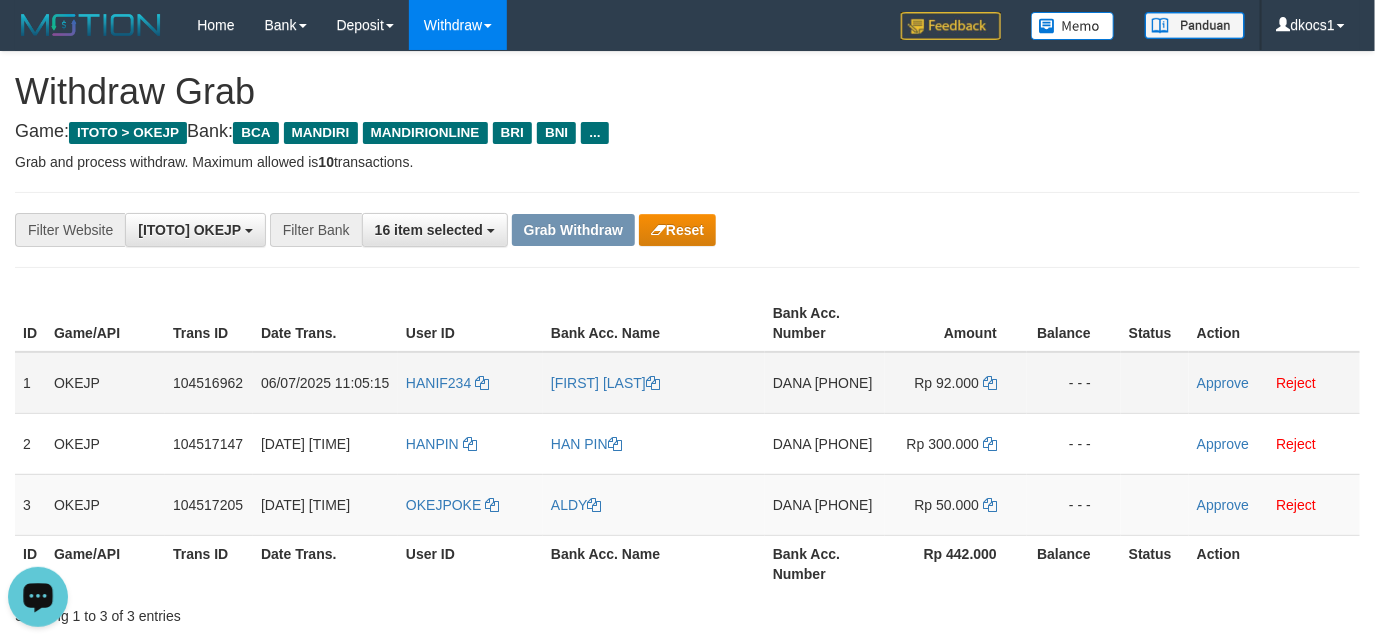 click on "HANIF234" at bounding box center (470, 383) 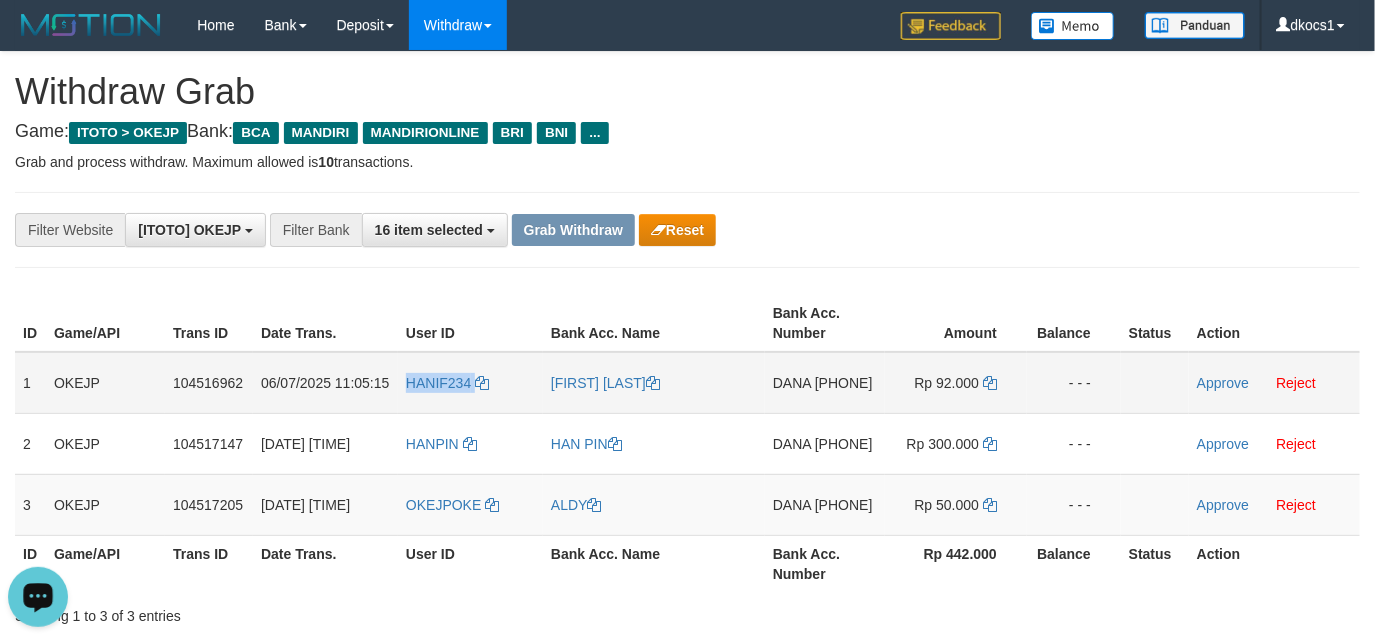 click on "HANIF234" at bounding box center (470, 383) 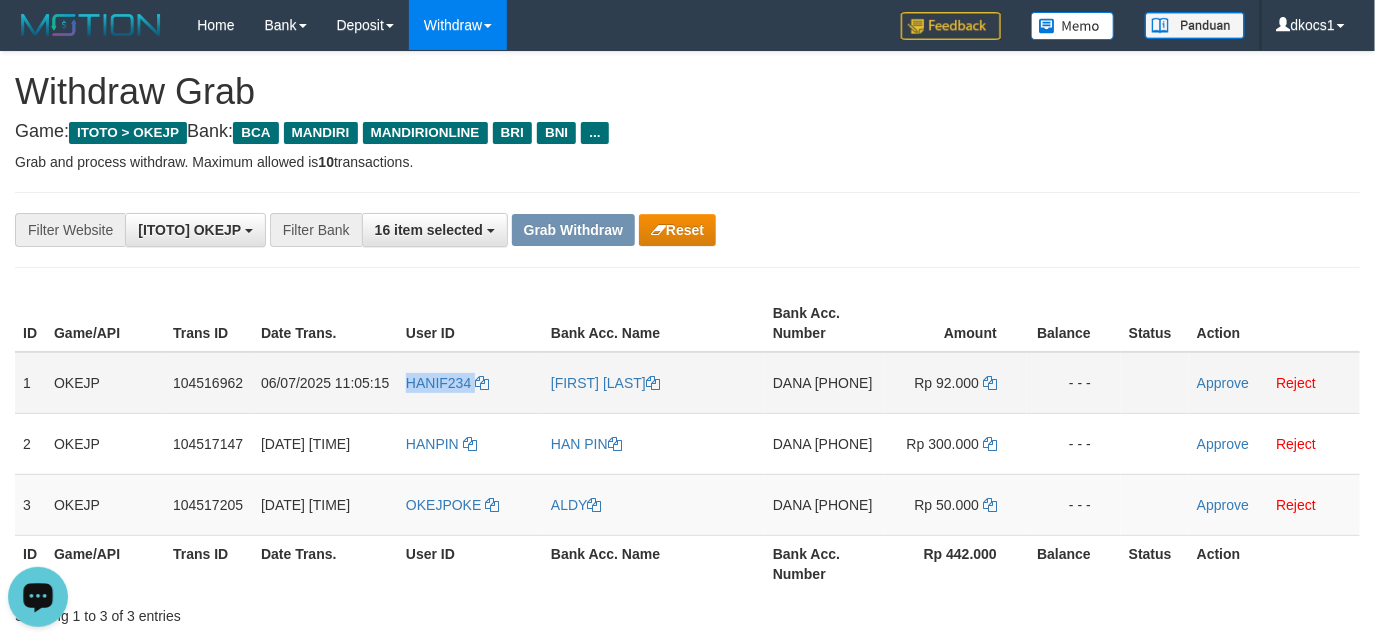 click on "HANIF234" at bounding box center [470, 383] 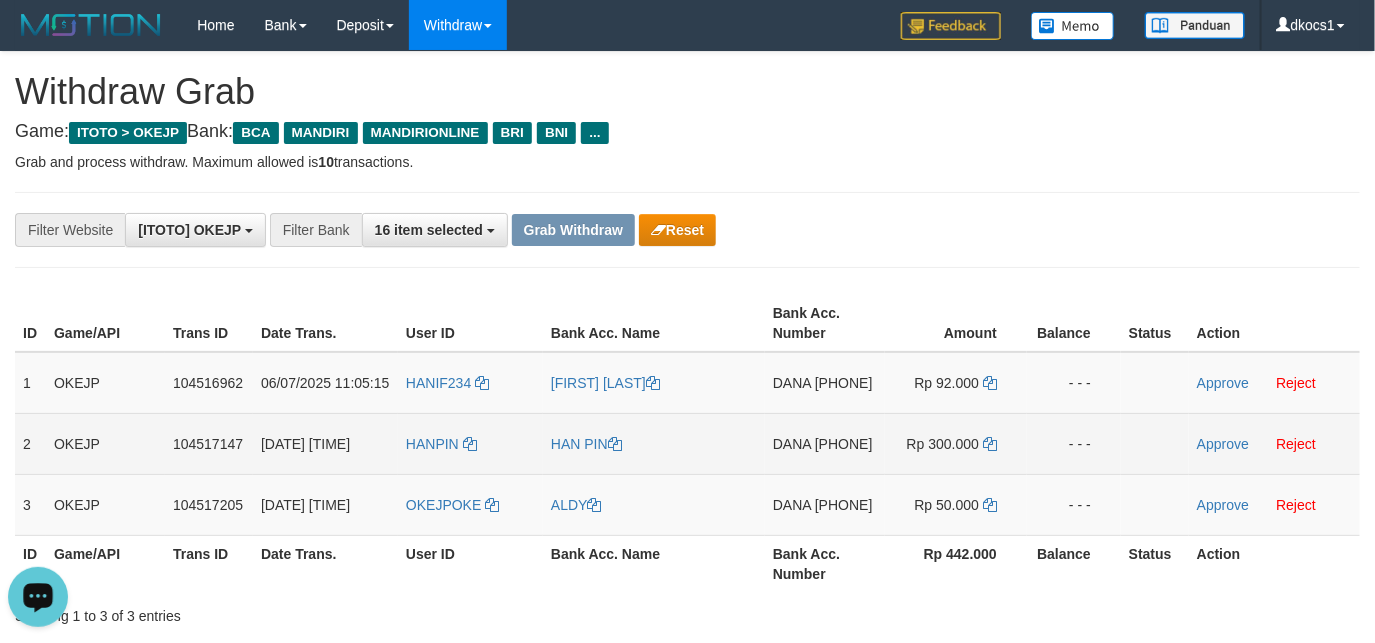 click on "HANPIN" at bounding box center (470, 443) 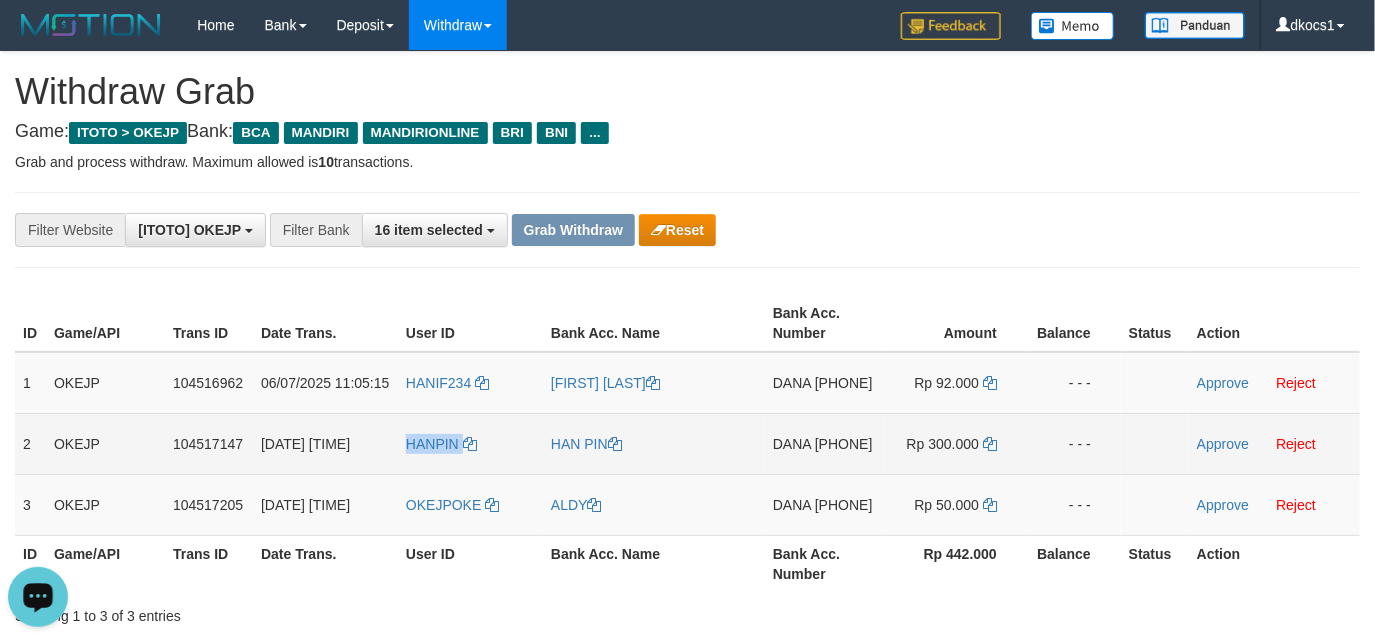 click on "HANPIN" at bounding box center [470, 443] 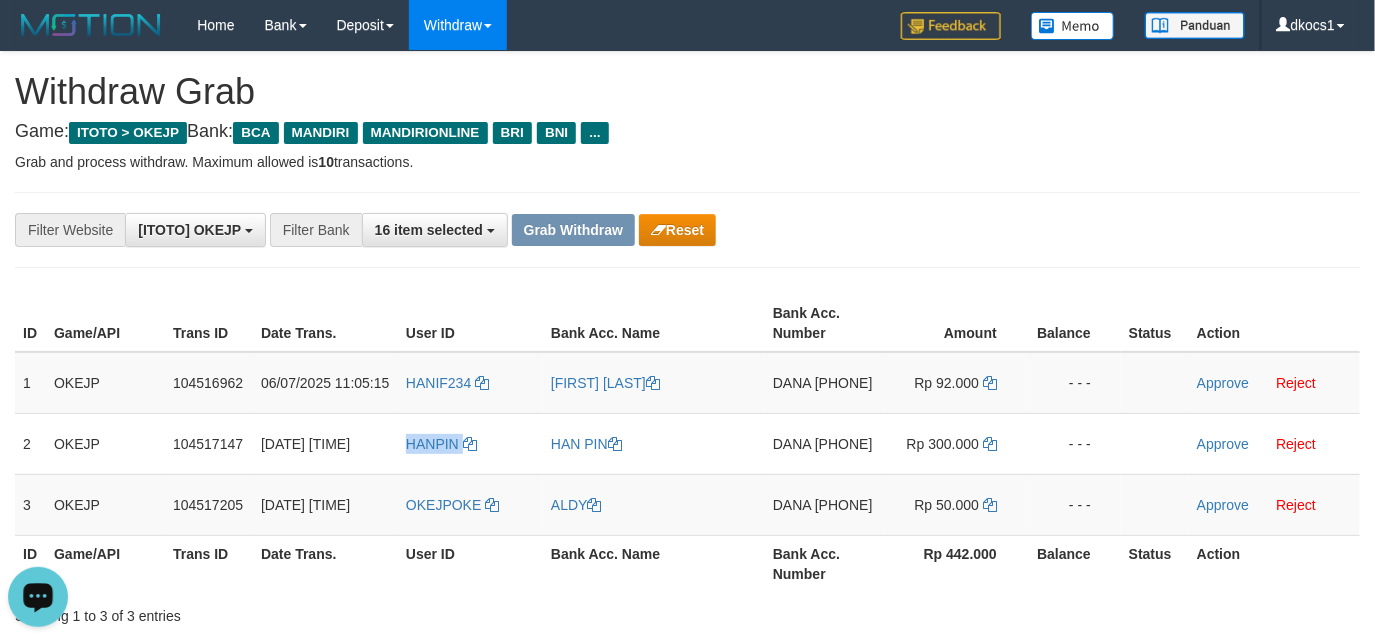 copy on "HANPIN" 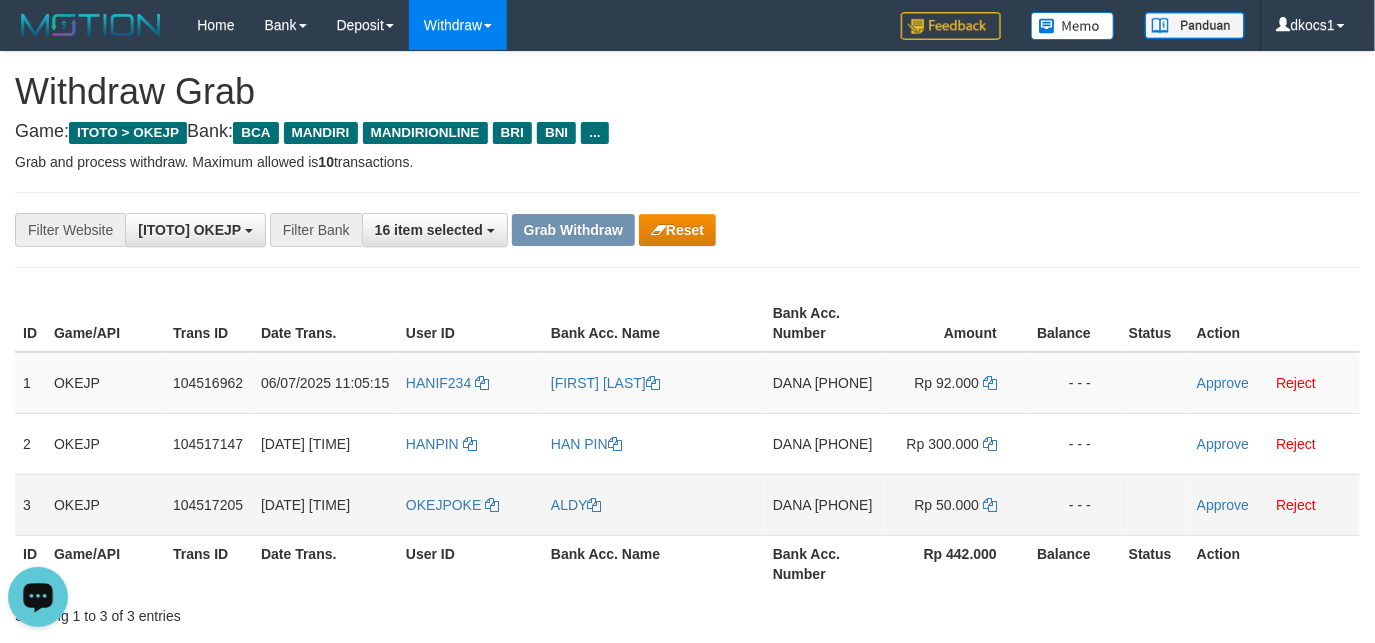 click on "OKEJPOKE" at bounding box center (470, 383) 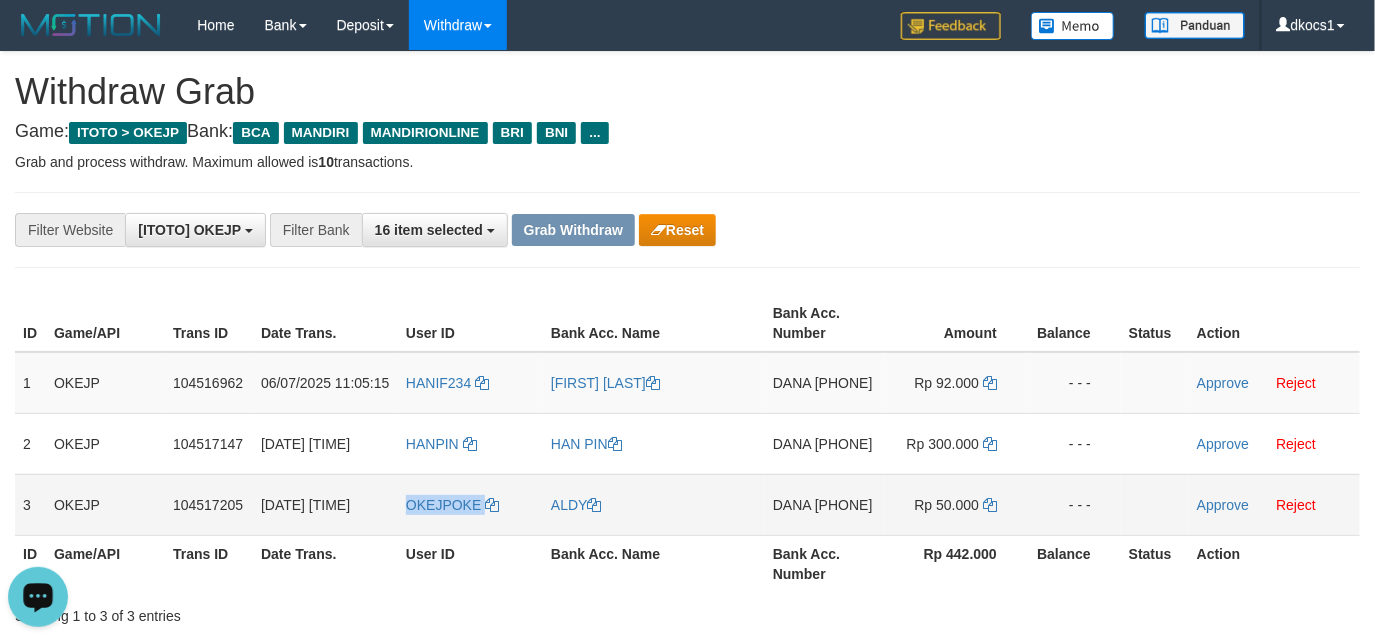 click on "OKEJPOKE" at bounding box center [470, 383] 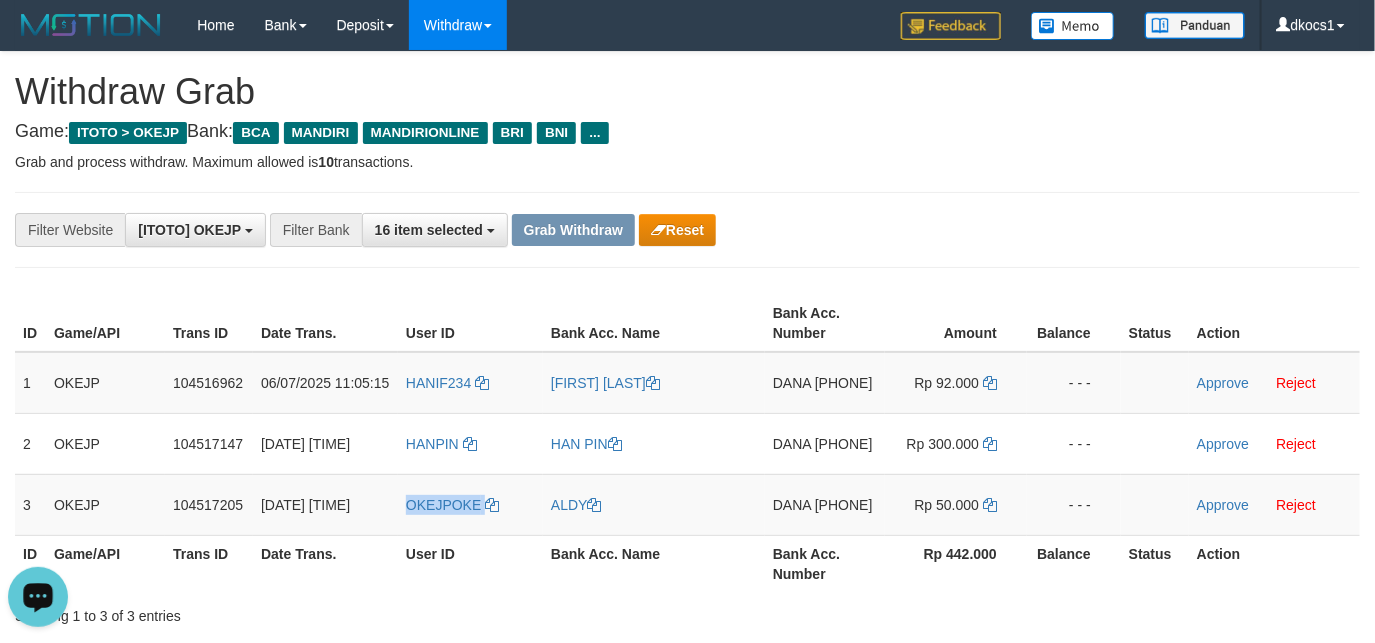 copy on "OKEJPOKE" 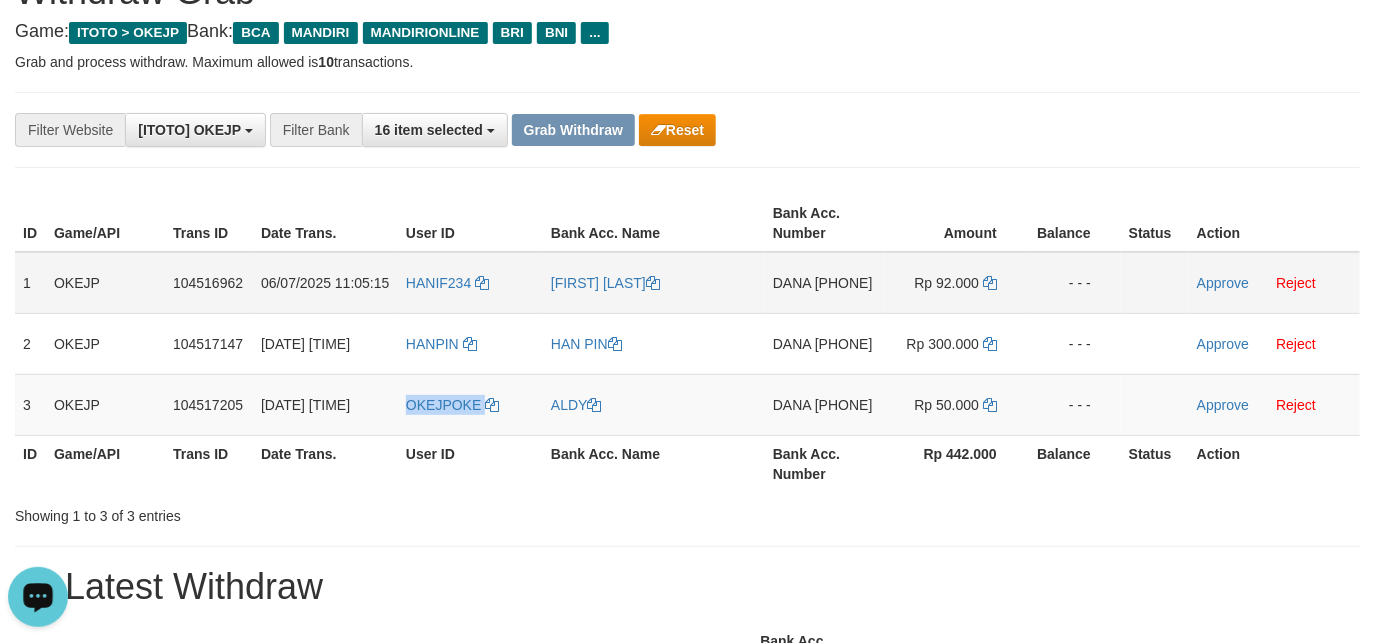 scroll, scrollTop: 150, scrollLeft: 0, axis: vertical 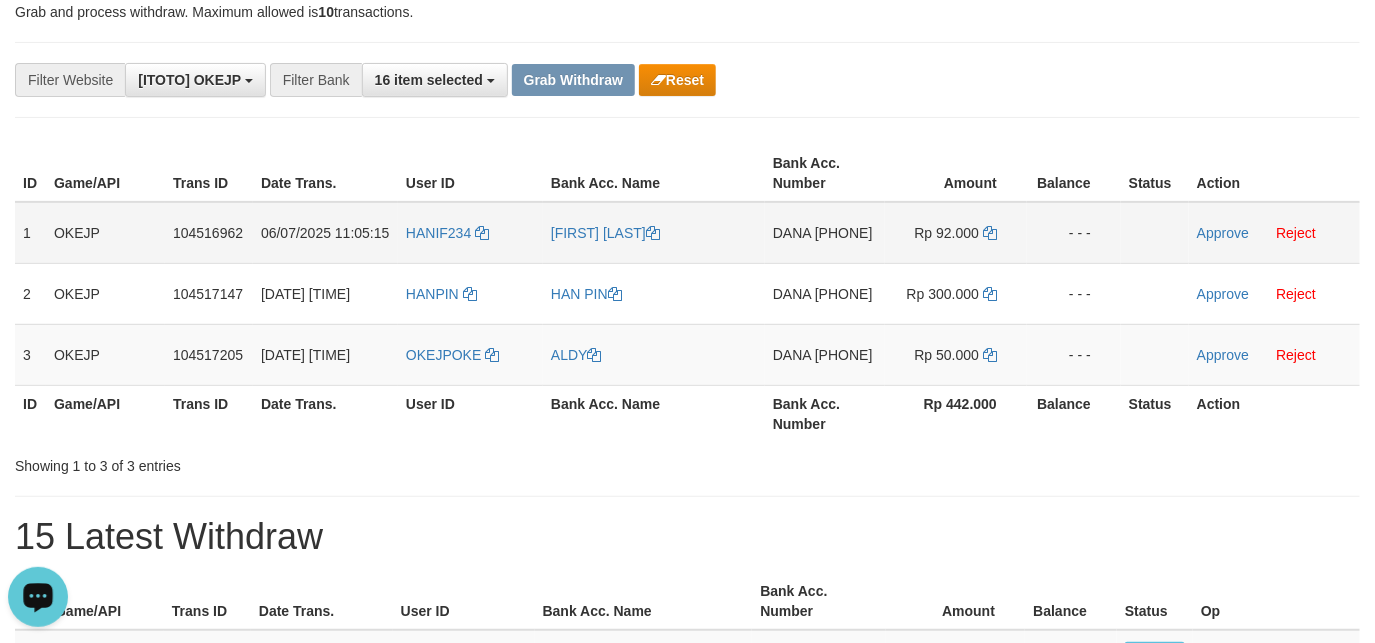 click on "1" at bounding box center [30, 233] 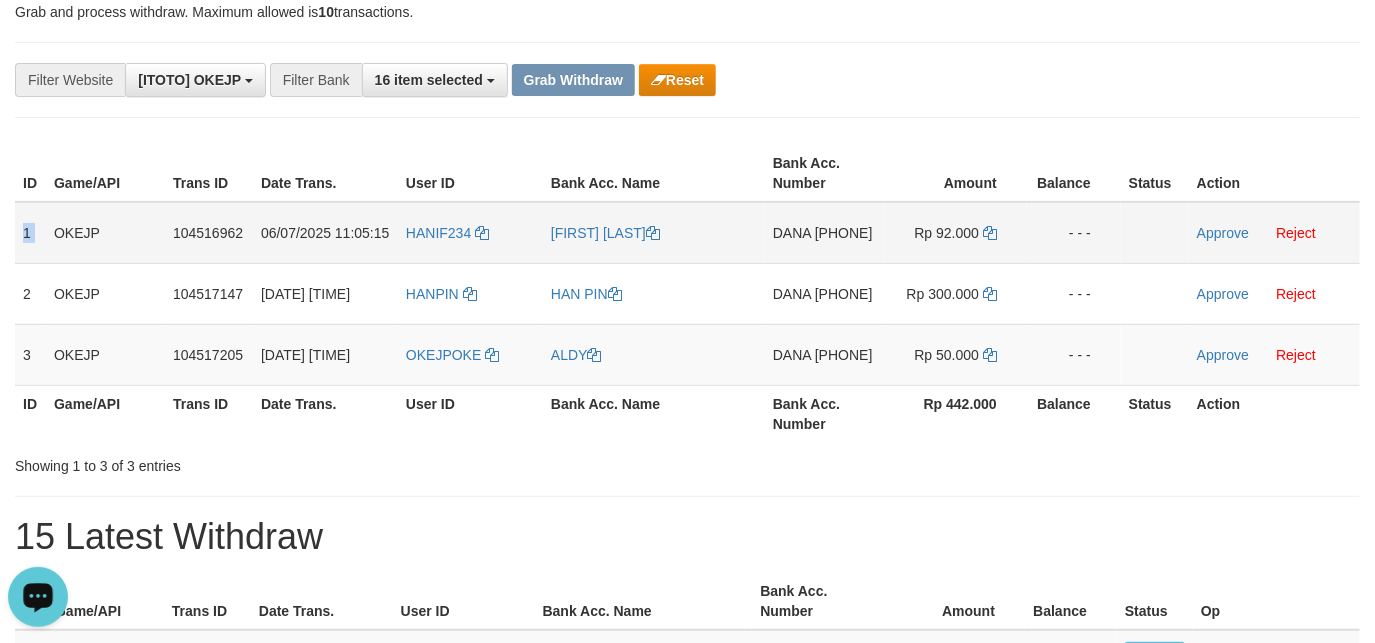 click on "1" at bounding box center (30, 233) 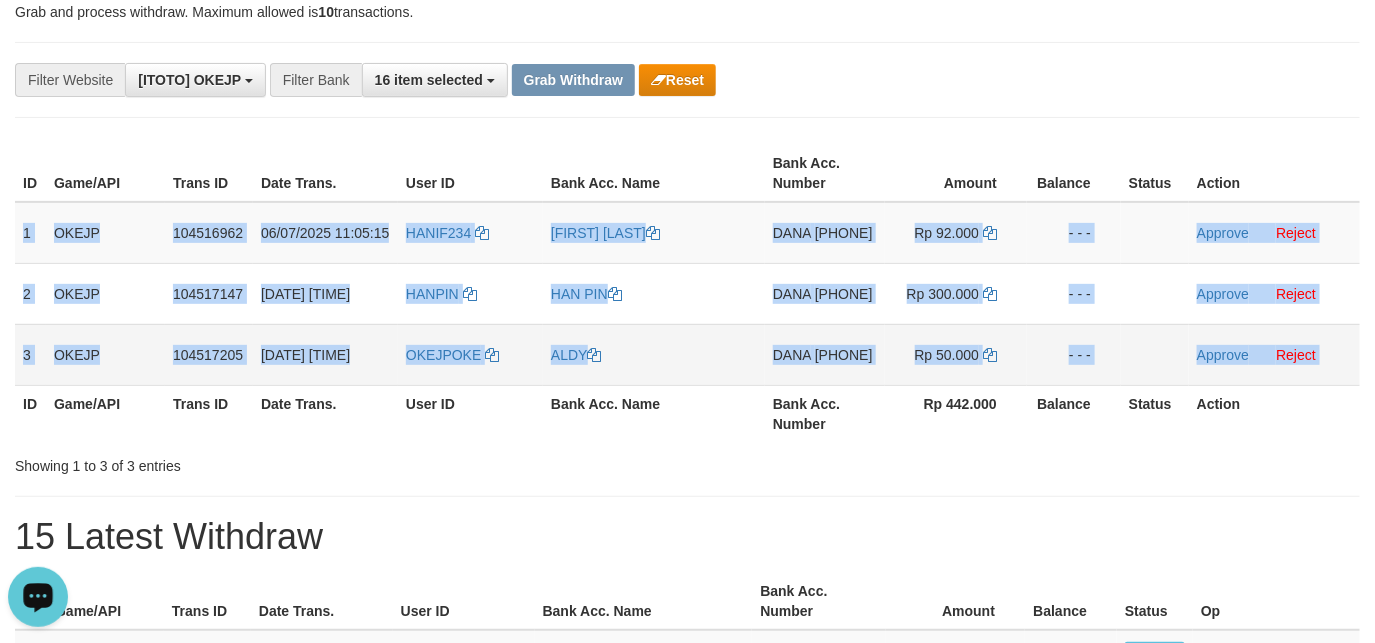 click on "Approve
Reject" at bounding box center [1274, 233] 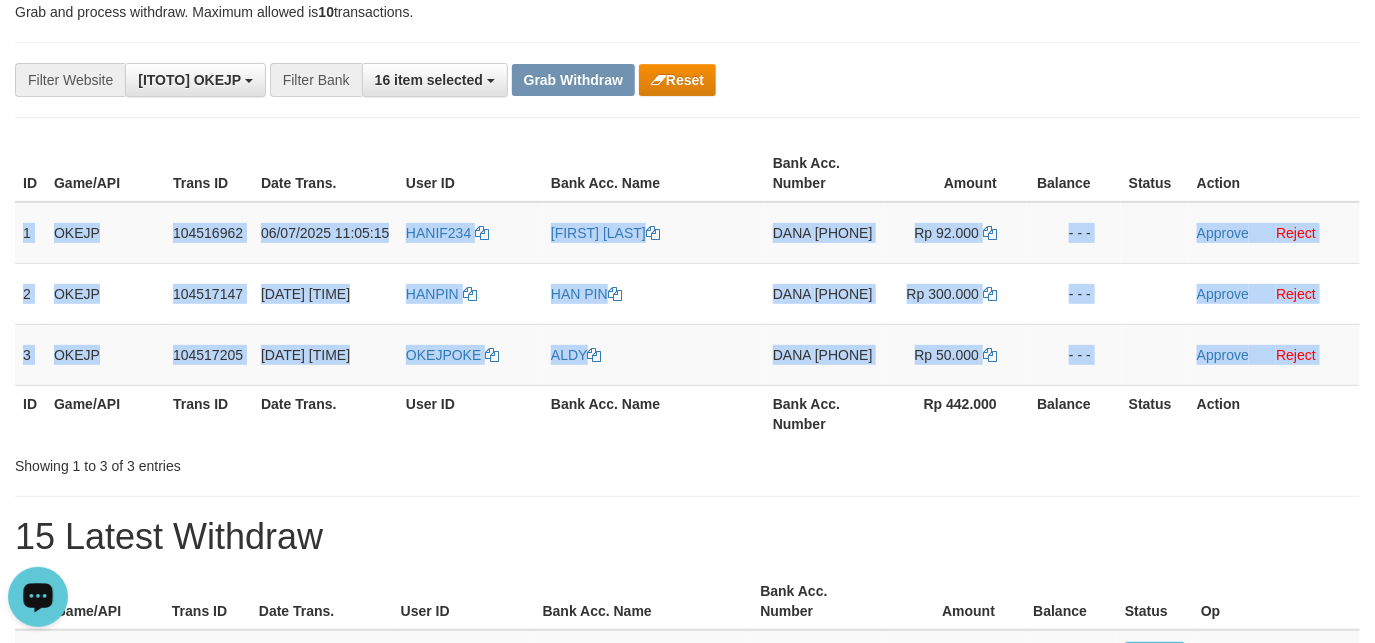 copy on "1
OKEJP
104516962
06/07/2025 11:05:15
HANIF234
CHOIRUL ANAM
DANA
089660362211
Rp 92.000
- - -
Approve
Reject
2
OKEJP
104517147
06/07/2025 11:05:56
HANPIN
HAN PIN
DANA
81315308739
Rp 300.000
- - -
Approve
Reject
3
OKEJP
104517205
06/07/2025 11:06:11
OKEJPOKE
ALDY
DANA
0895610695155
Rp 50.000
- - -
Approve
Reject" 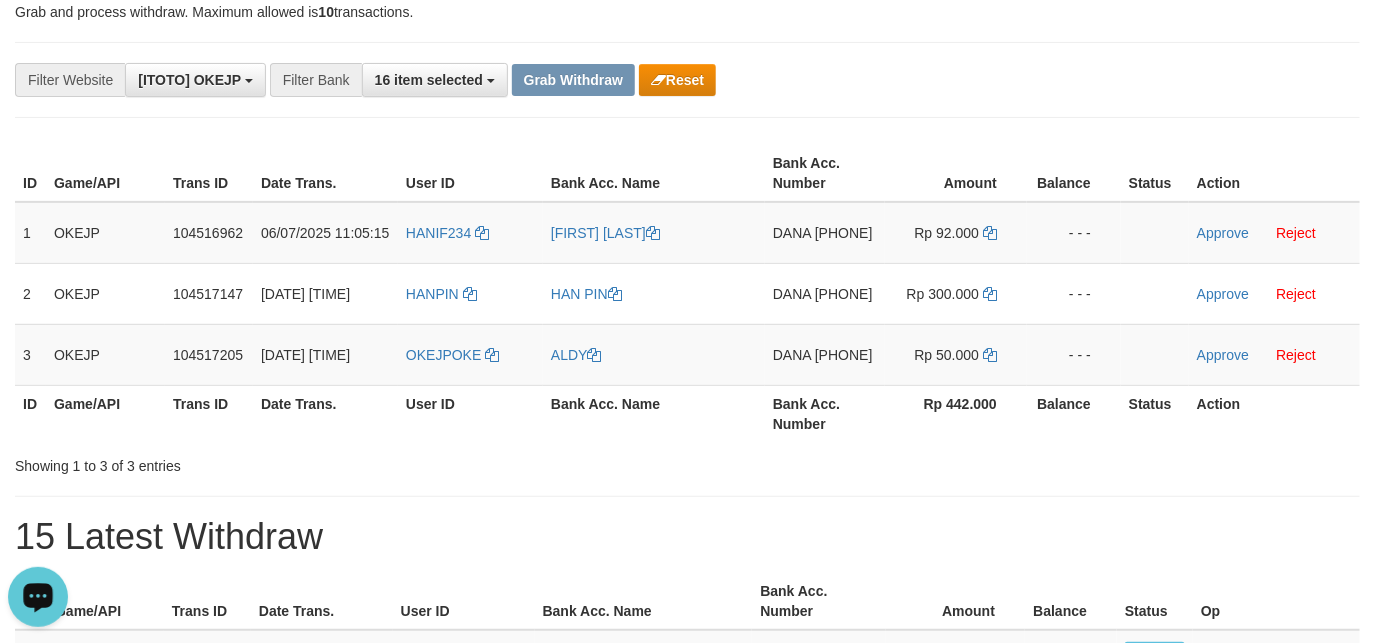 click on "**********" at bounding box center [687, 80] 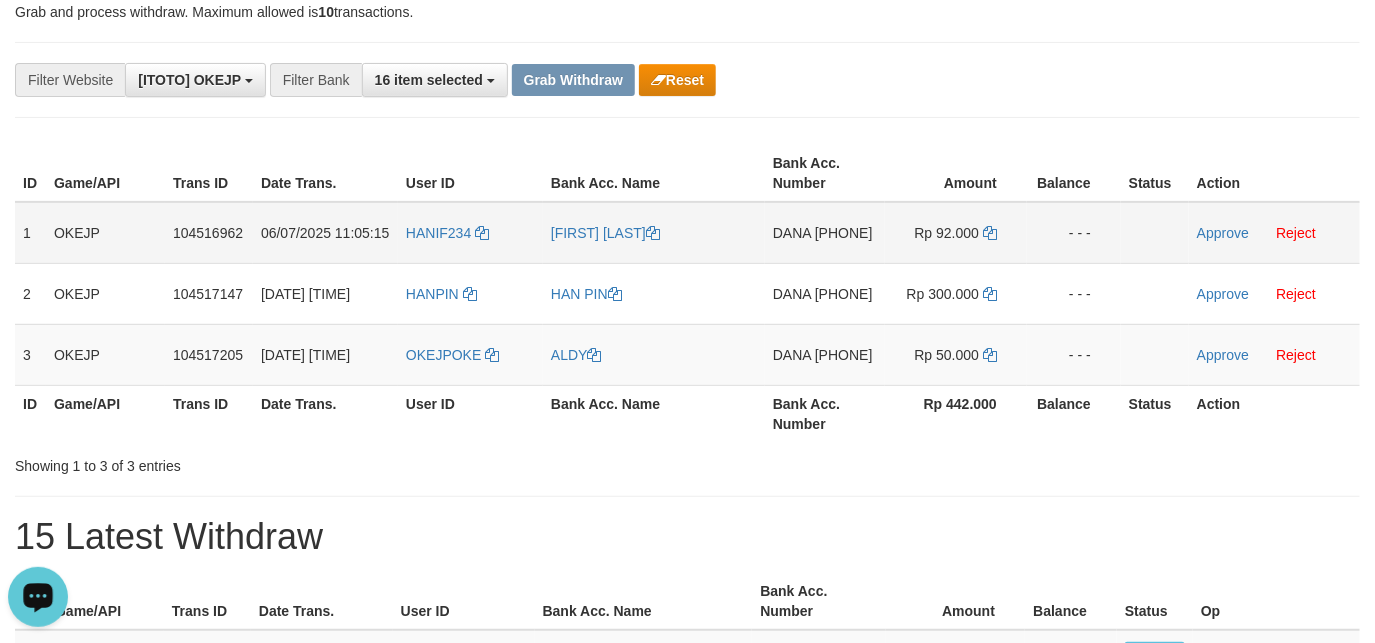 click on "DANA
089660362211" at bounding box center (825, 233) 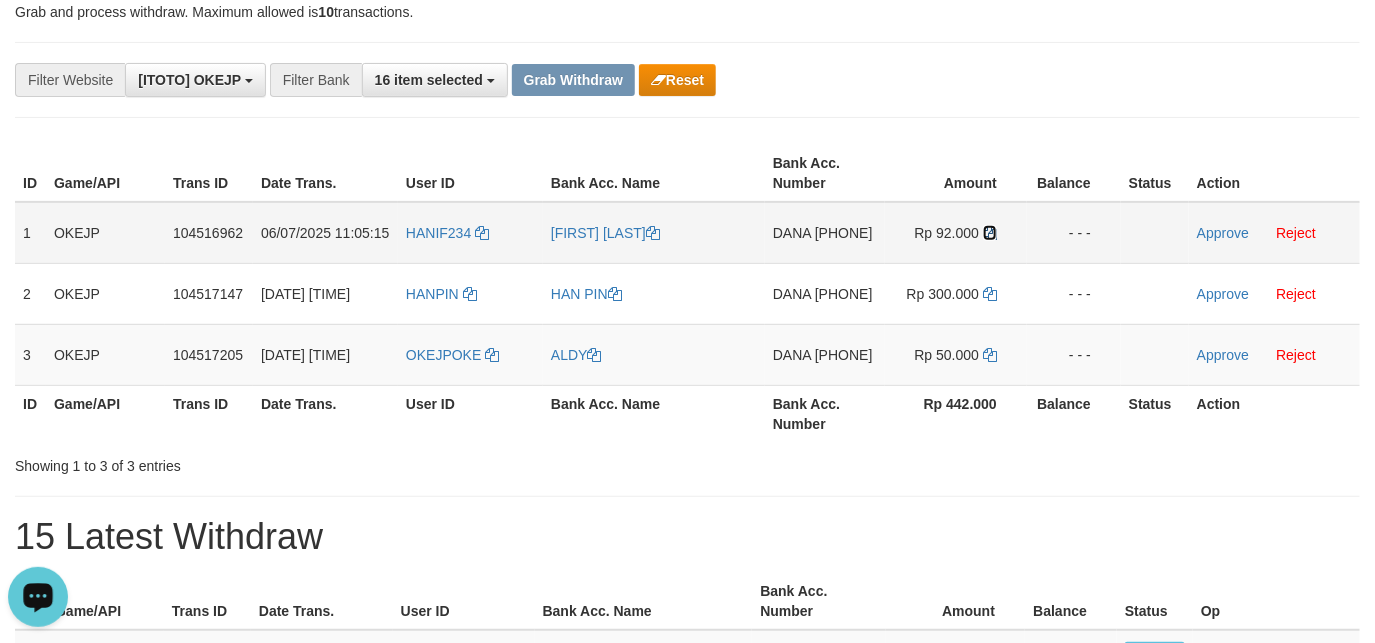 click at bounding box center [653, 233] 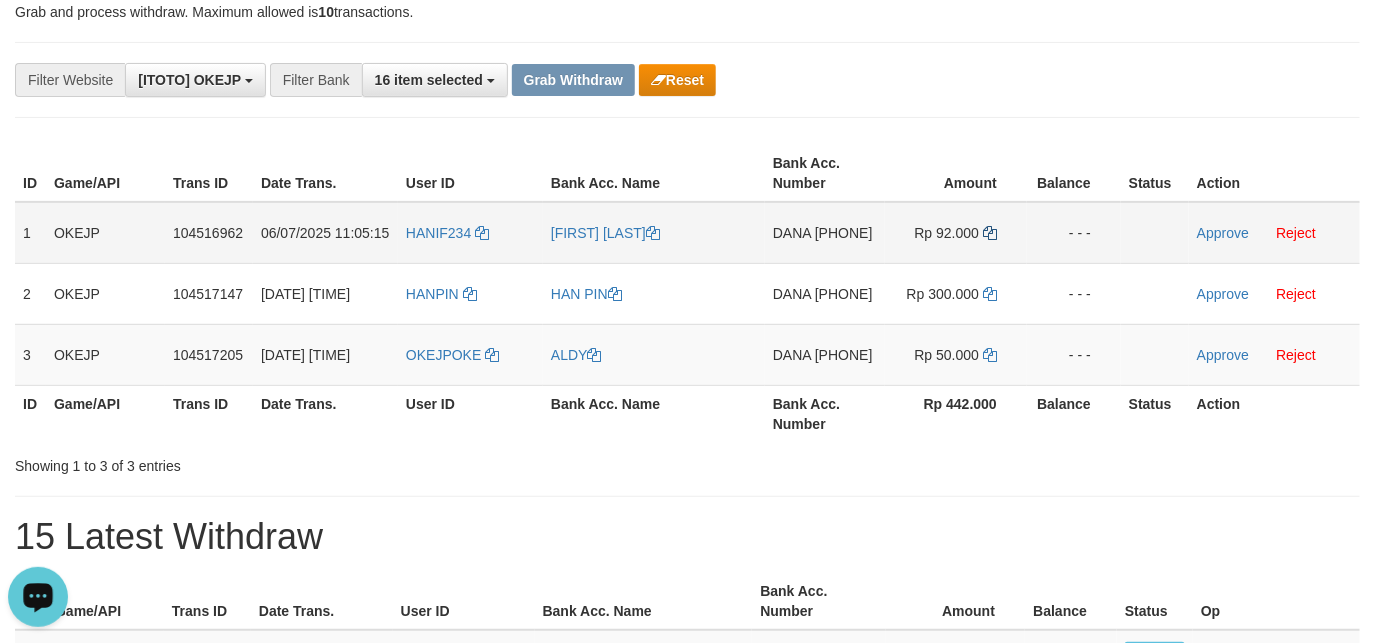 copy on "[PHONE]" 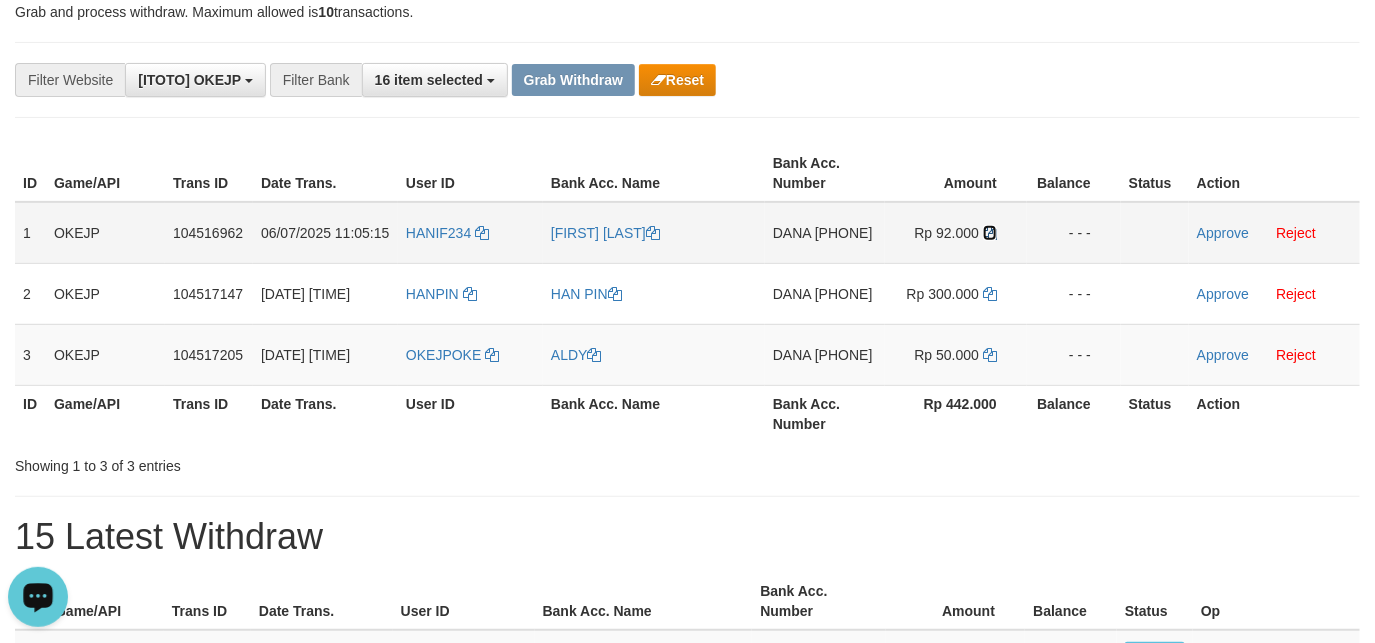 click at bounding box center [653, 233] 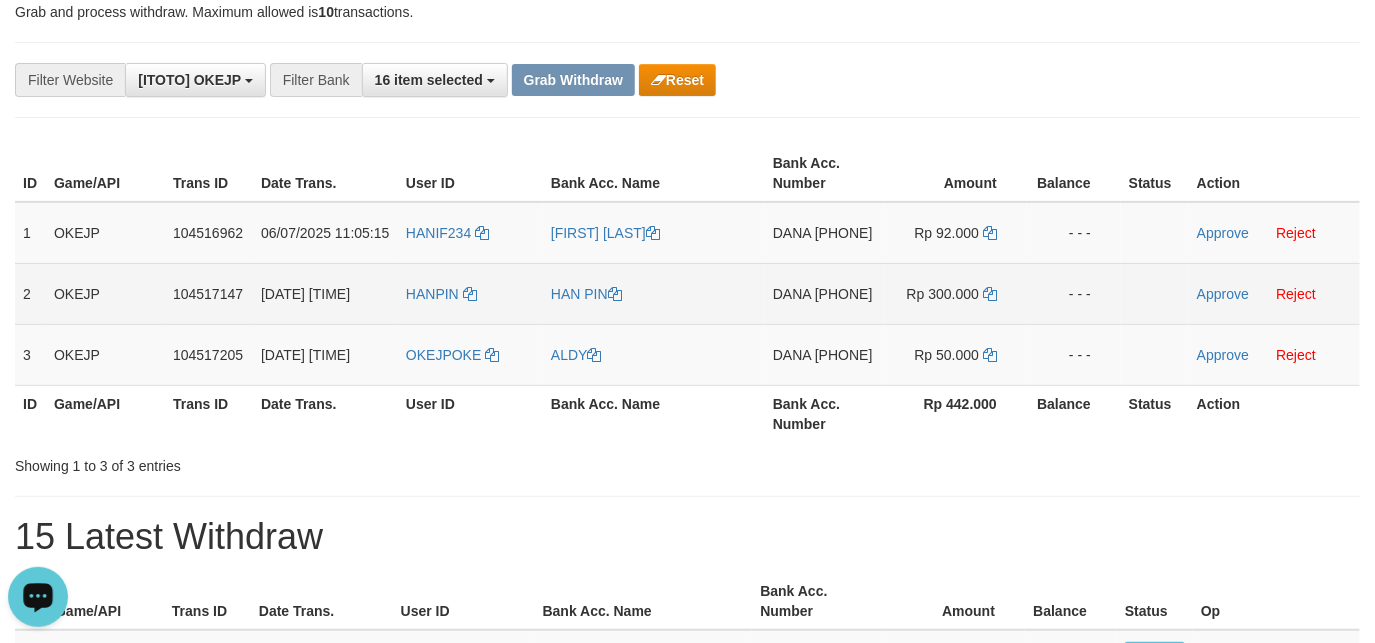 click on "DANA
81315308739" at bounding box center (825, 293) 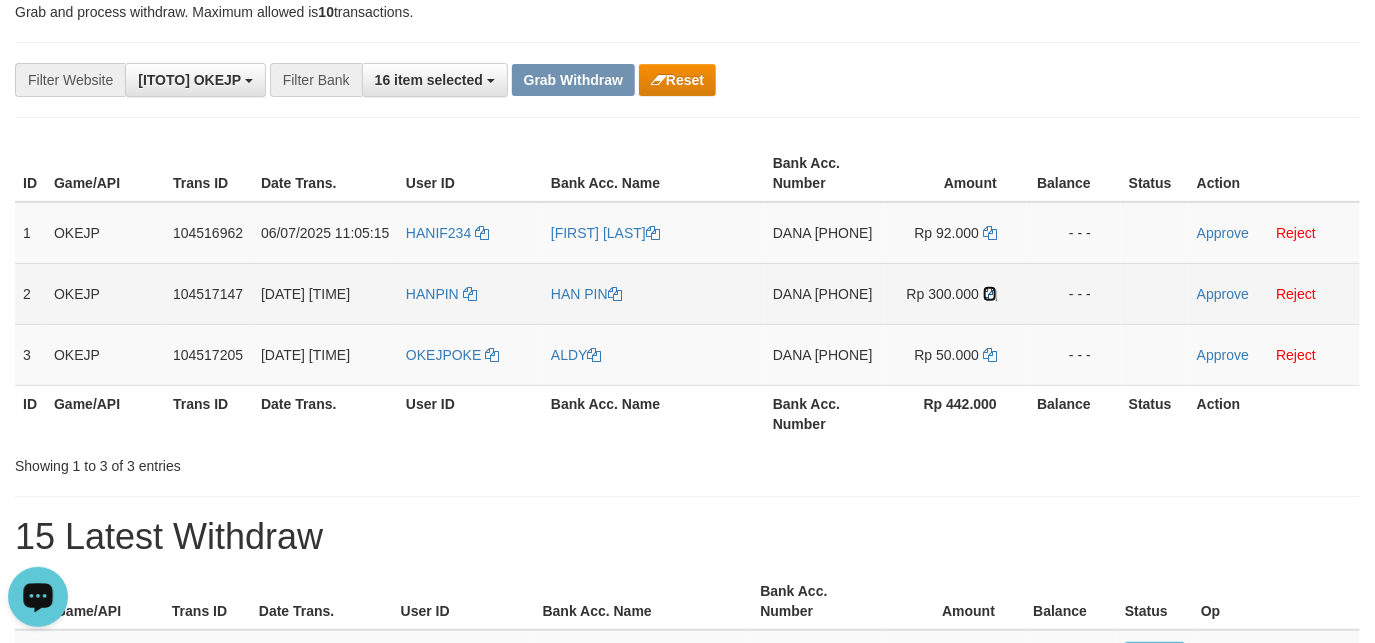 click at bounding box center [615, 294] 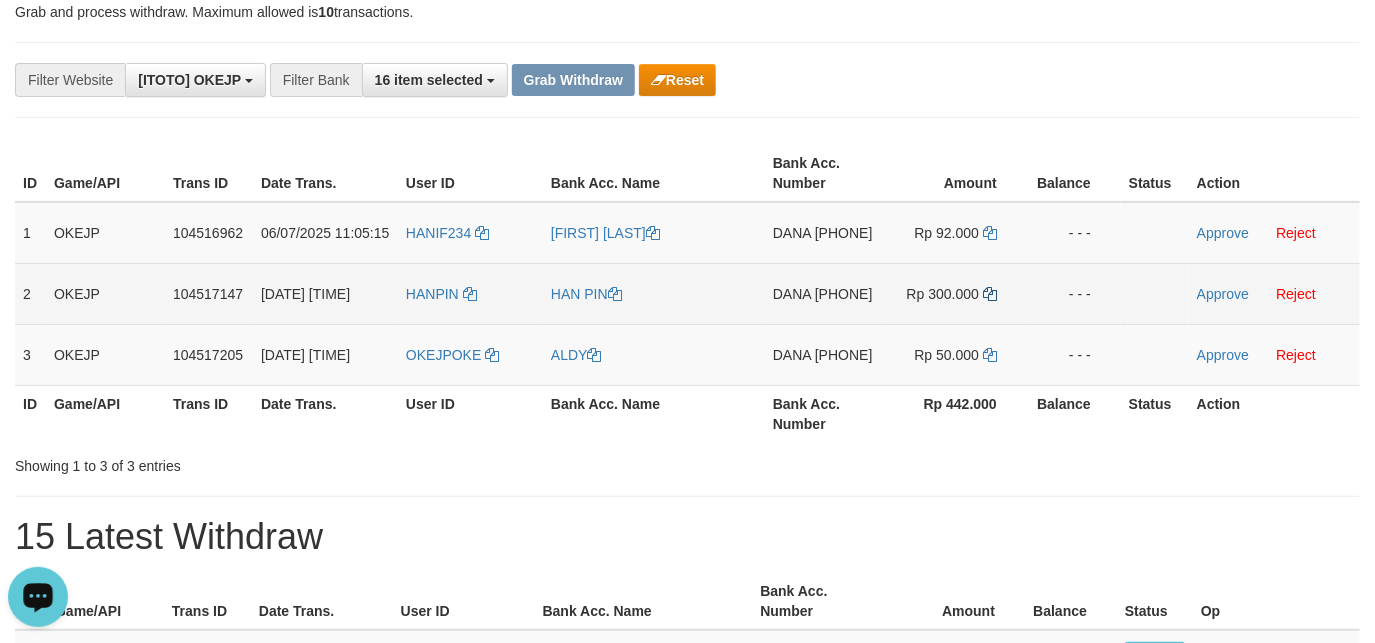 copy on "[PHONE]" 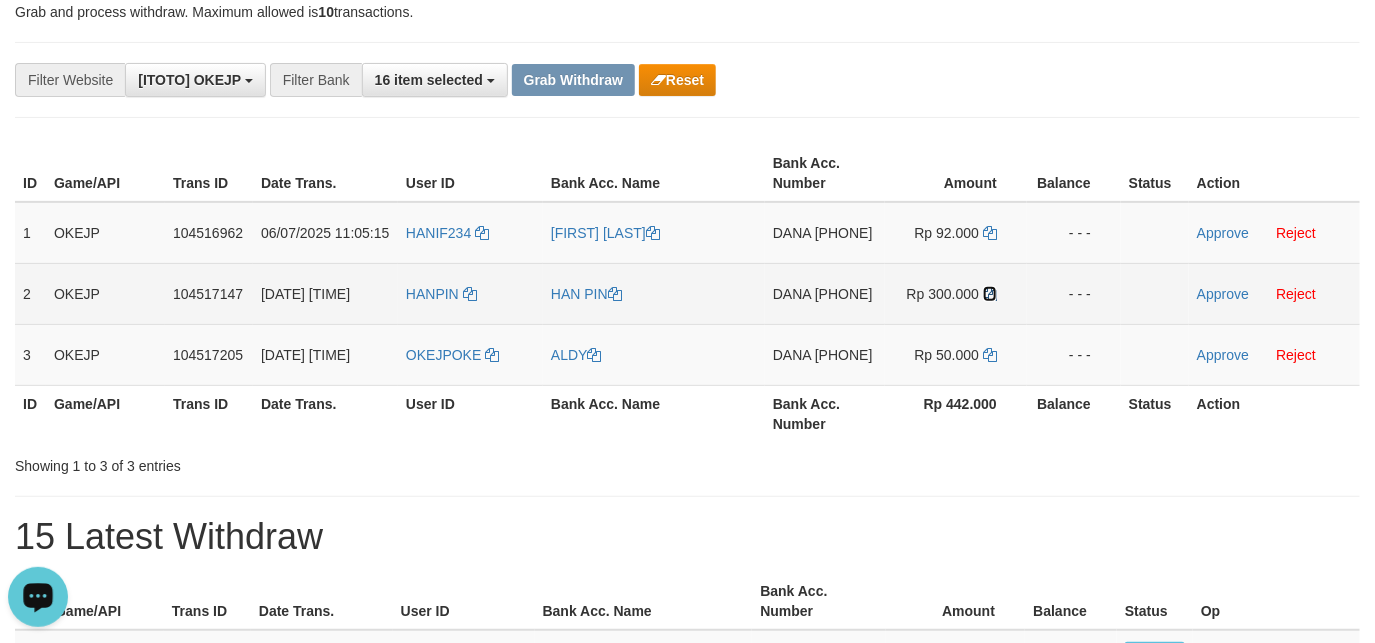 click at bounding box center (615, 294) 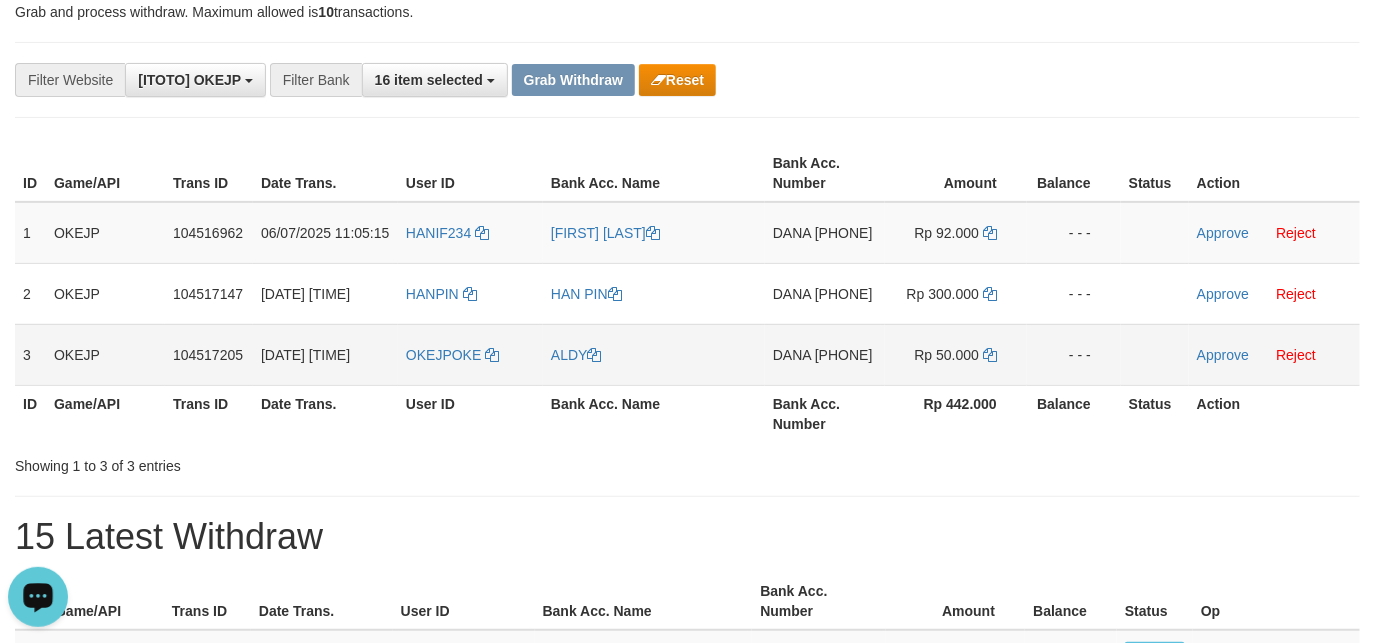 click on "DANA
0895610695155" at bounding box center [825, 233] 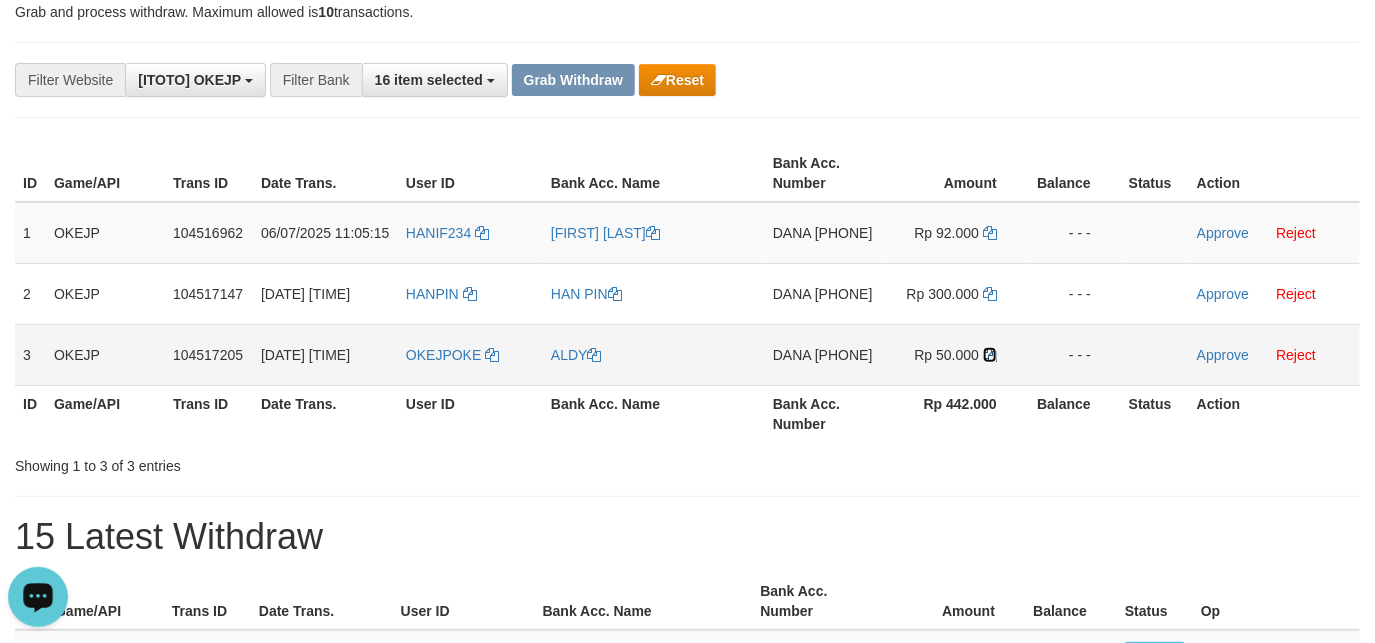 click at bounding box center [653, 233] 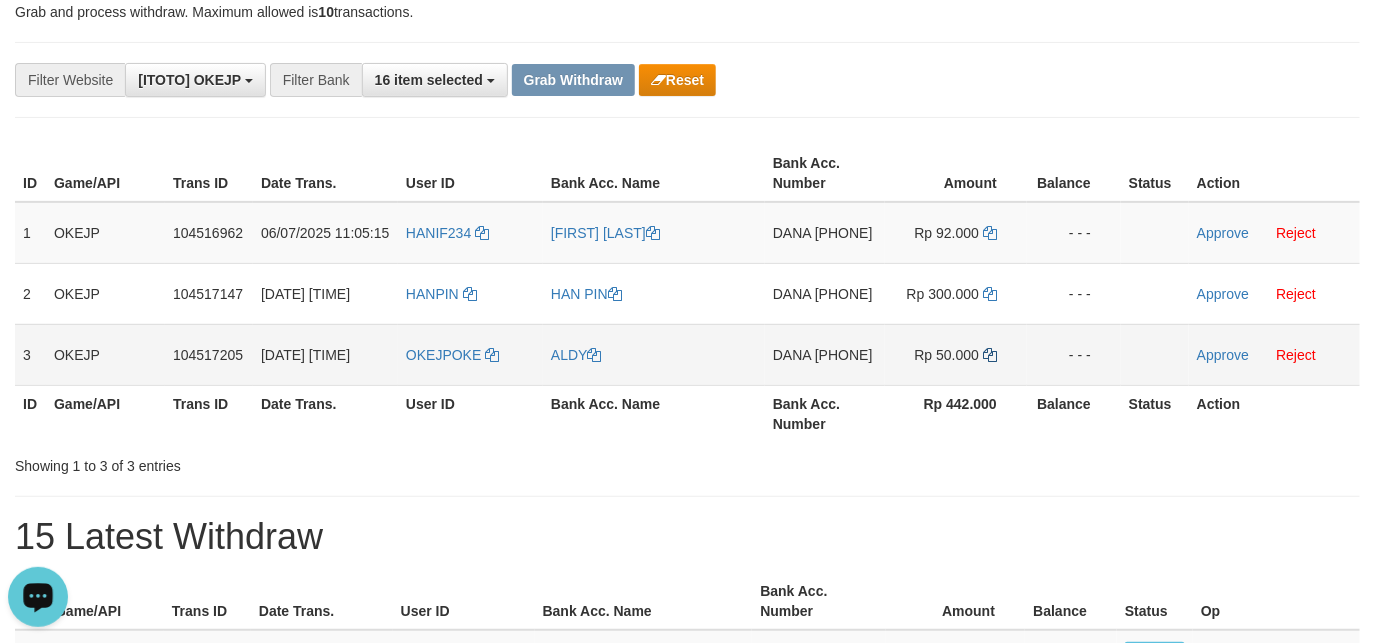 copy on "[PHONE]" 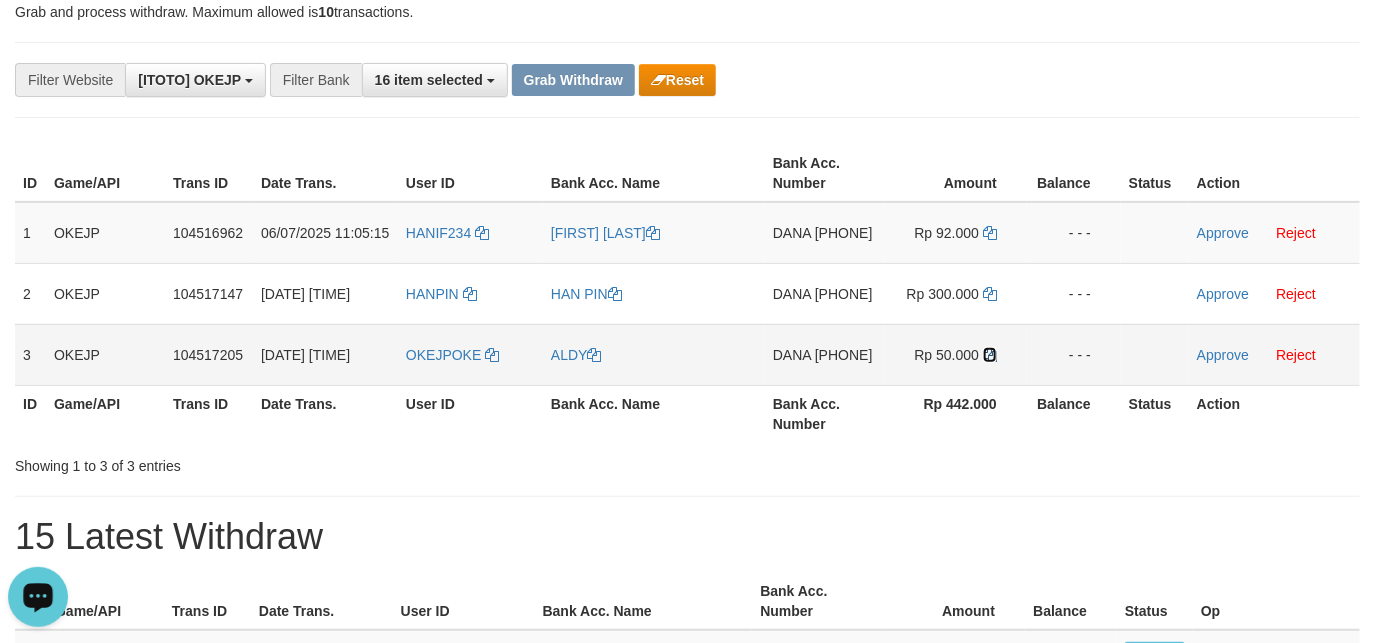 click at bounding box center [653, 233] 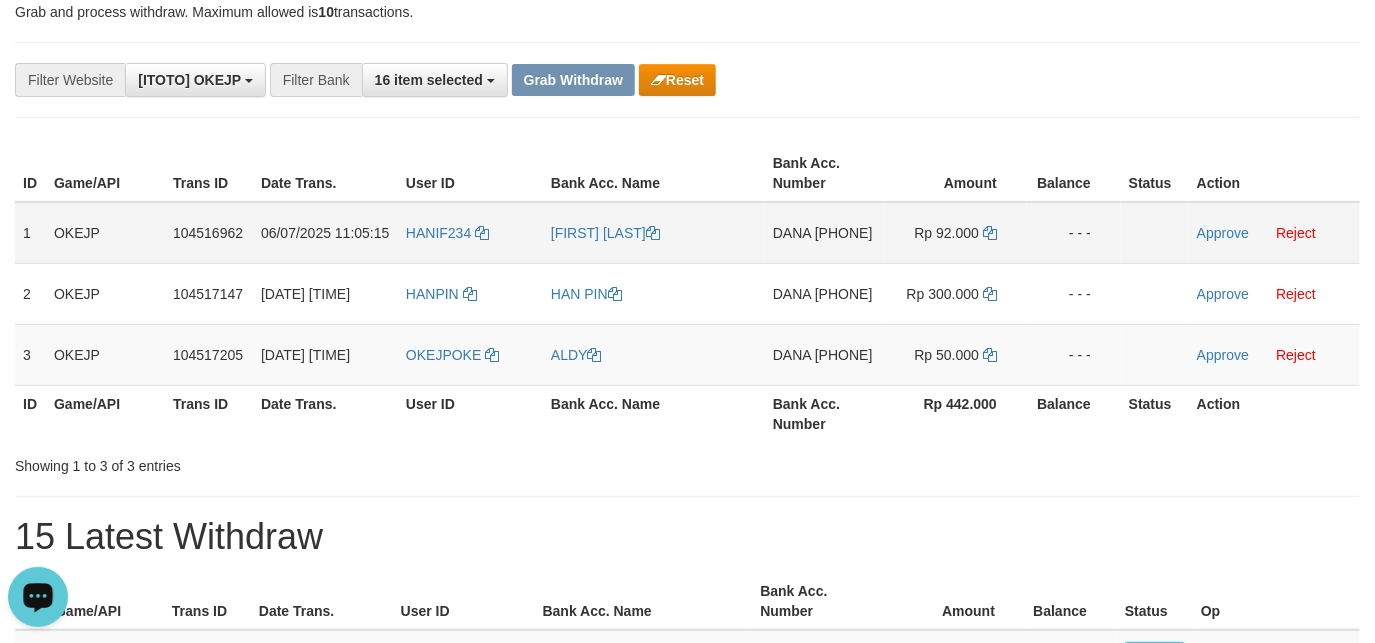 click on "Approve
Reject" at bounding box center (1274, 233) 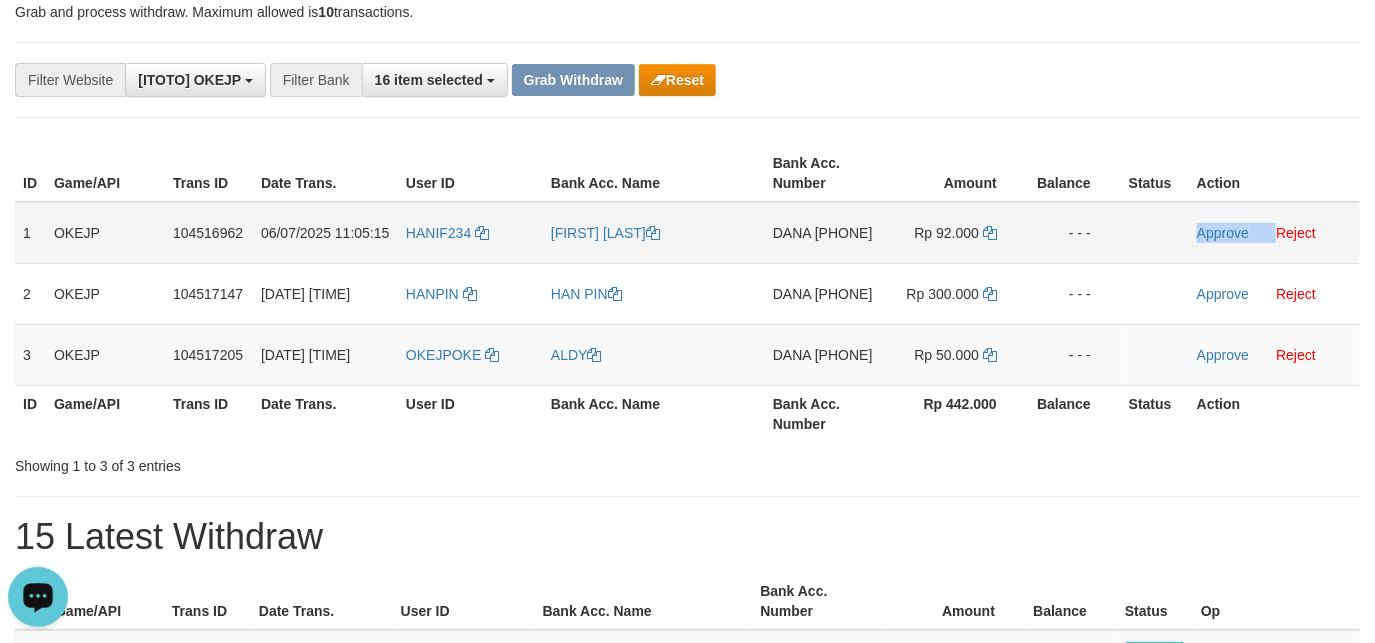 click on "Approve
Reject" at bounding box center [1274, 233] 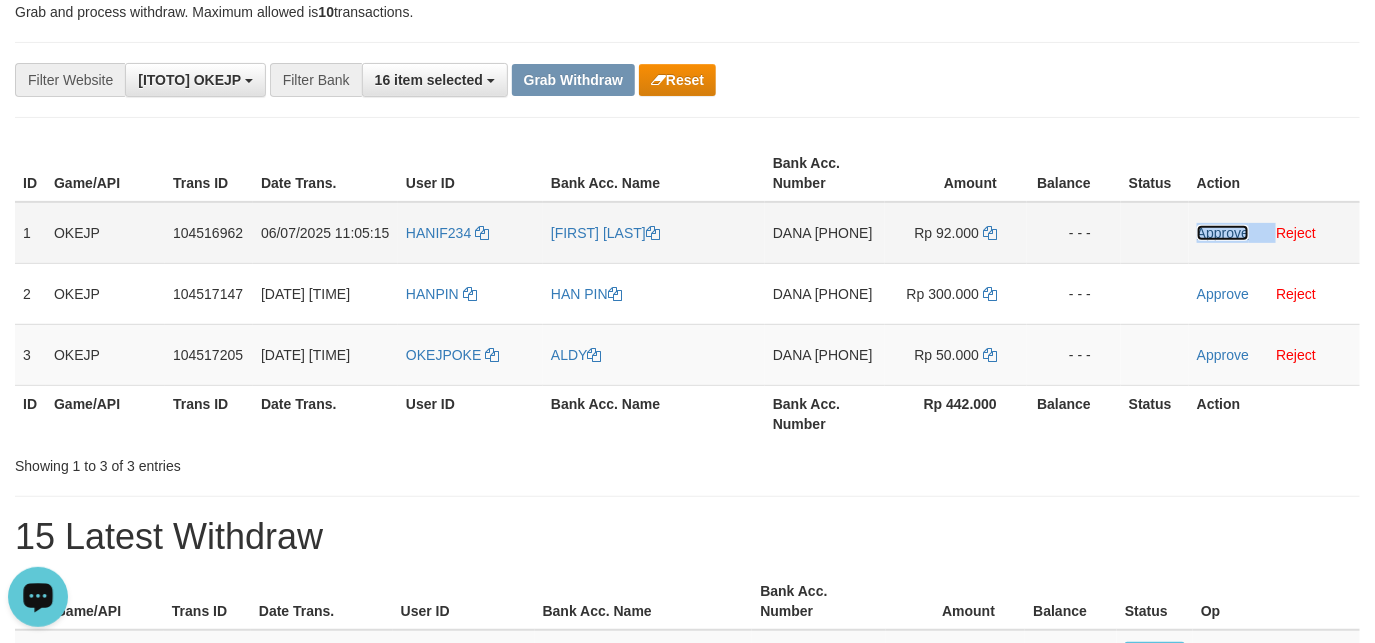 click on "Approve" at bounding box center (1223, 233) 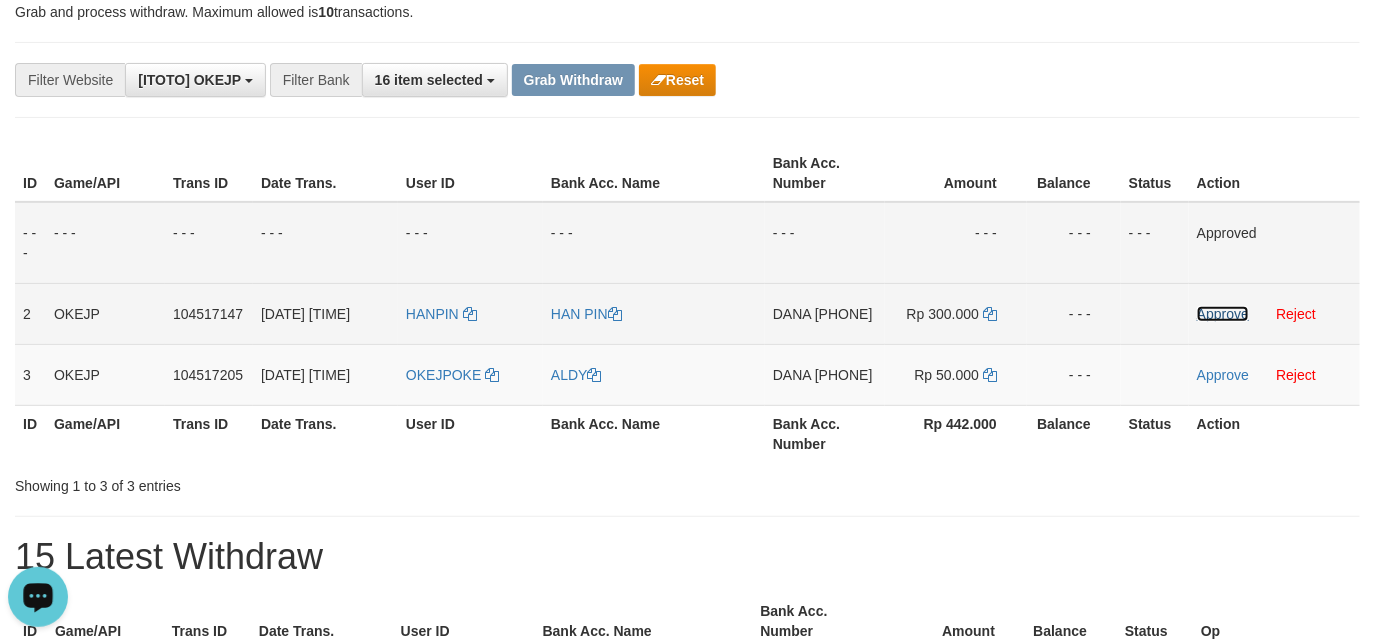 click on "Approve" at bounding box center [1223, 314] 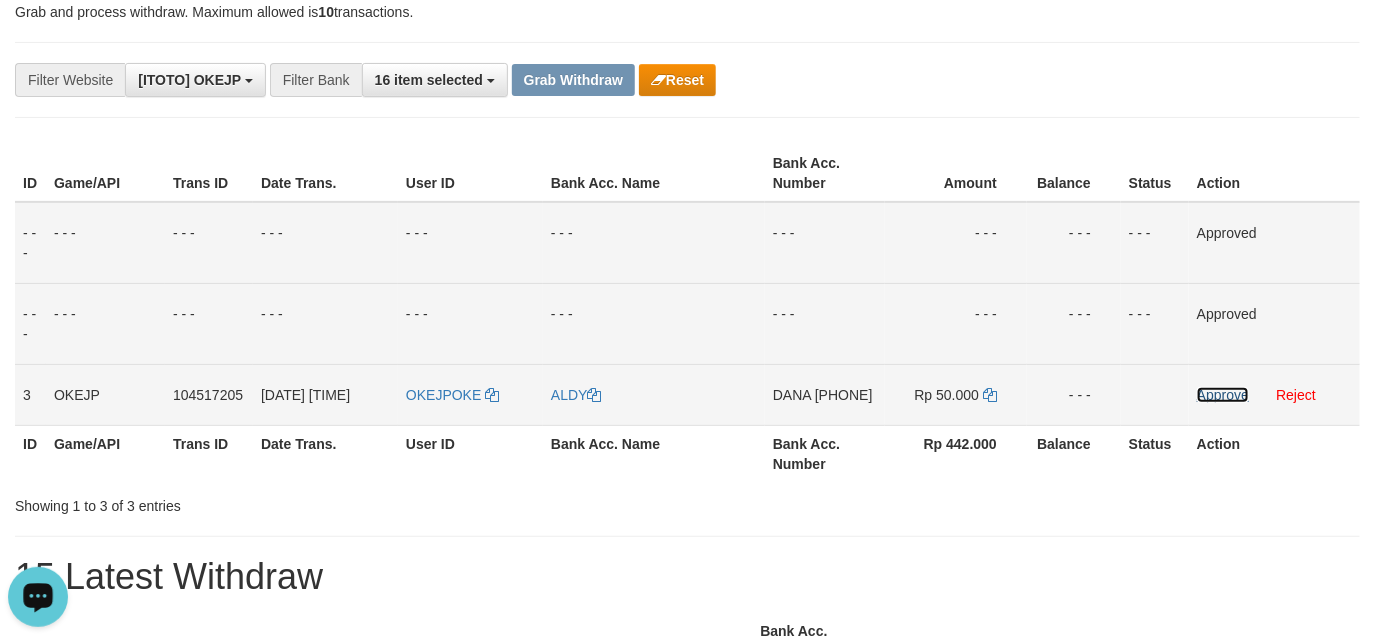 click on "Approve" at bounding box center (1223, 395) 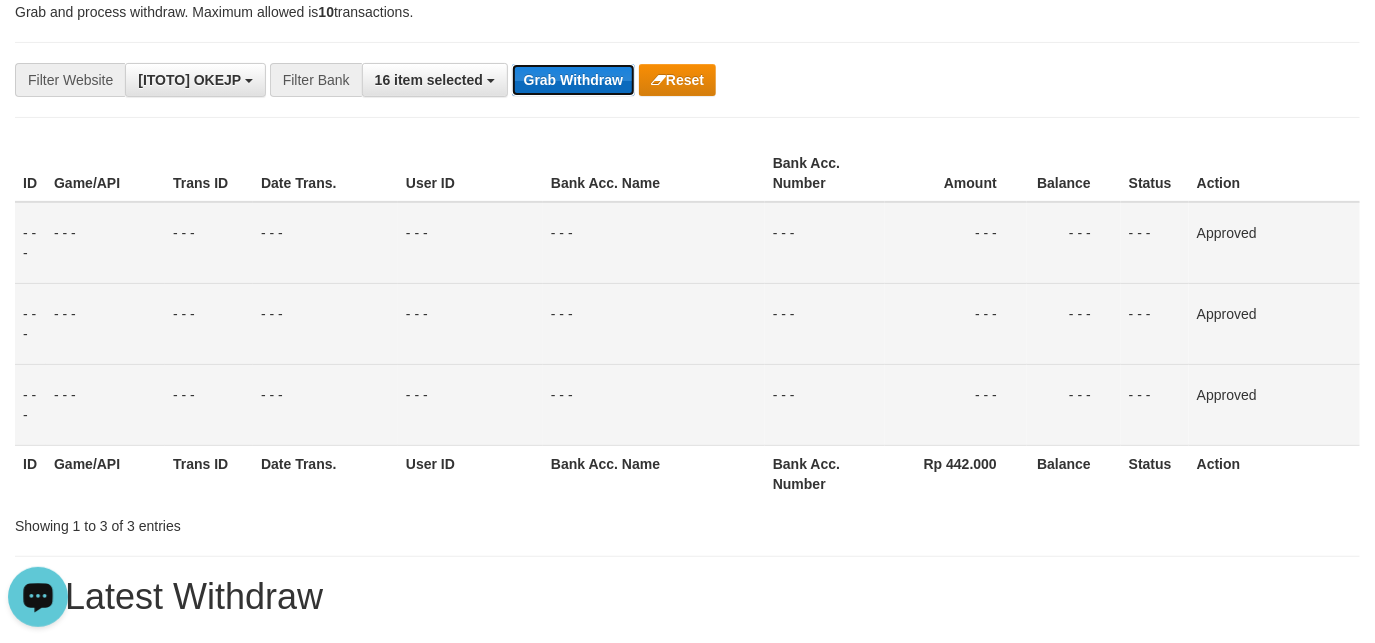 click on "Grab Withdraw" at bounding box center (573, 80) 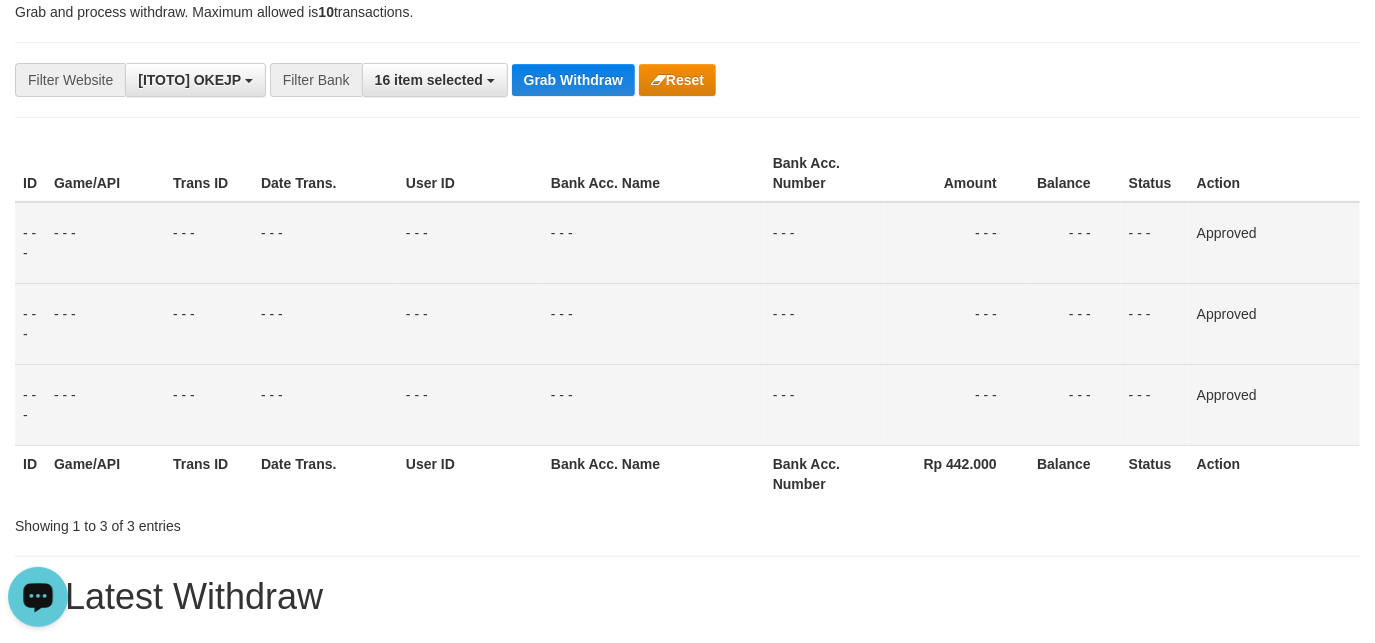 click on "**********" at bounding box center (573, 80) 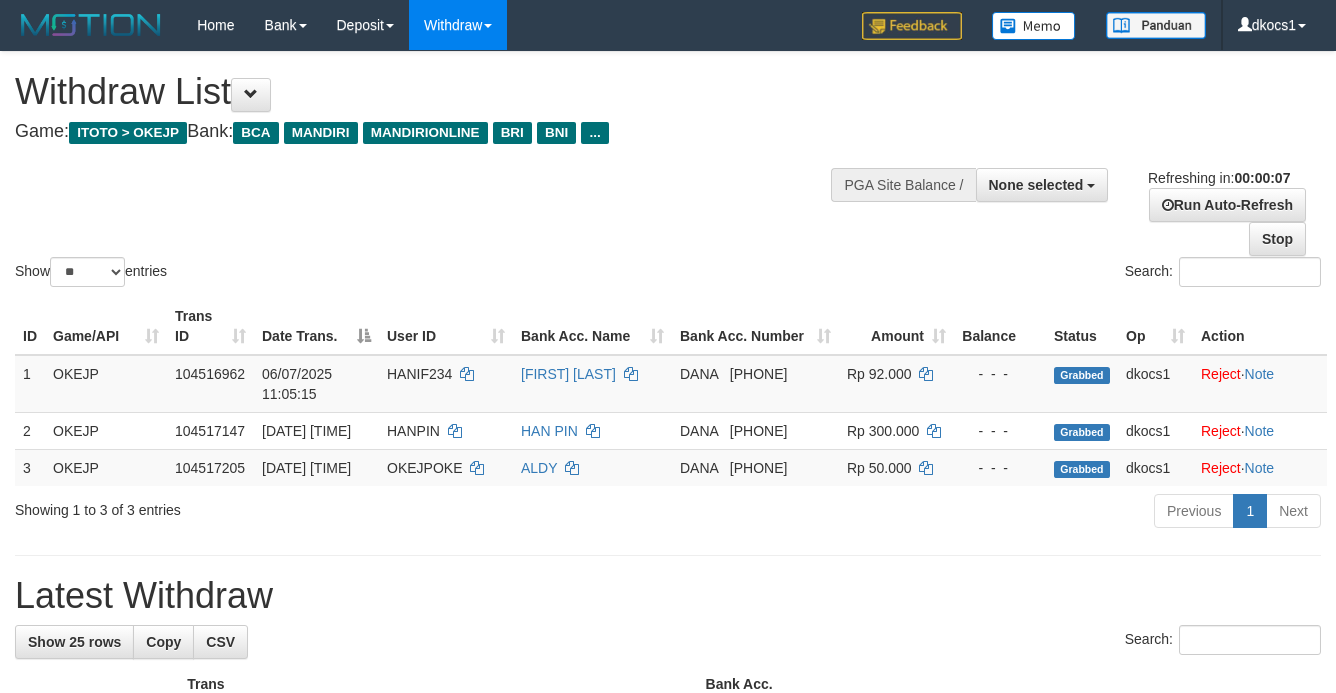 scroll, scrollTop: 0, scrollLeft: 0, axis: both 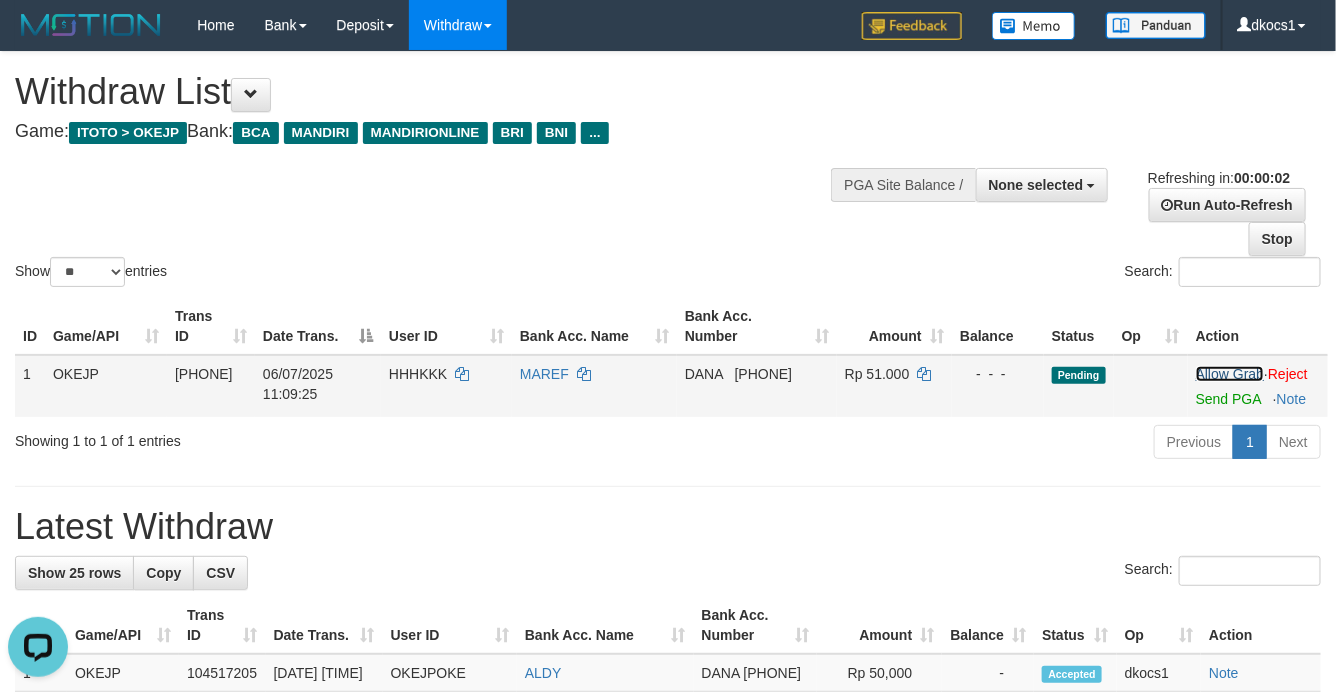 click on "Allow Grab" at bounding box center [1230, 374] 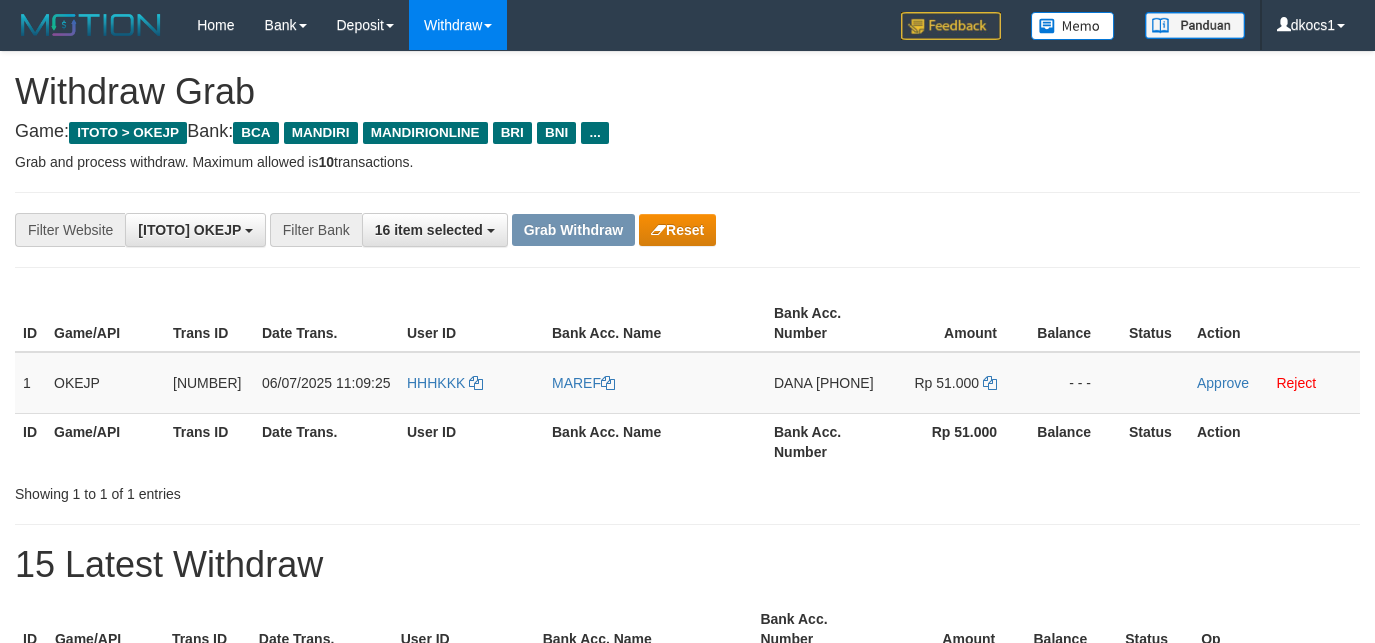 scroll, scrollTop: 0, scrollLeft: 0, axis: both 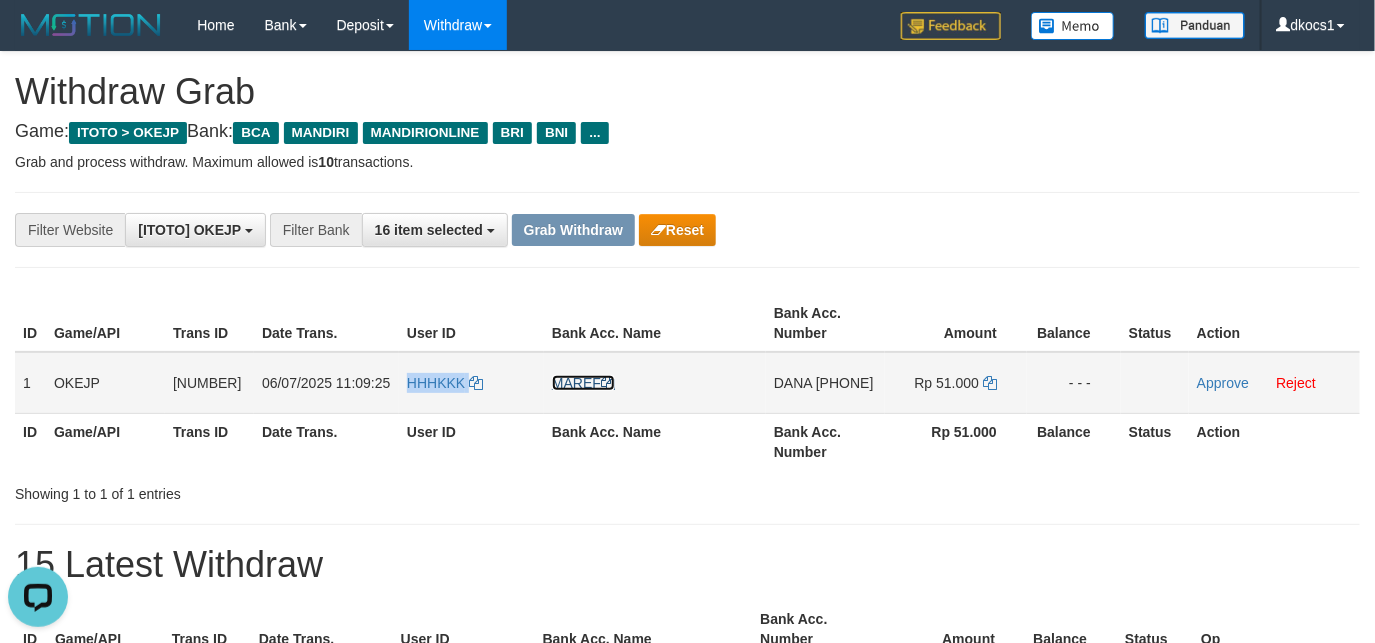 click on "MAREF" at bounding box center (583, 383) 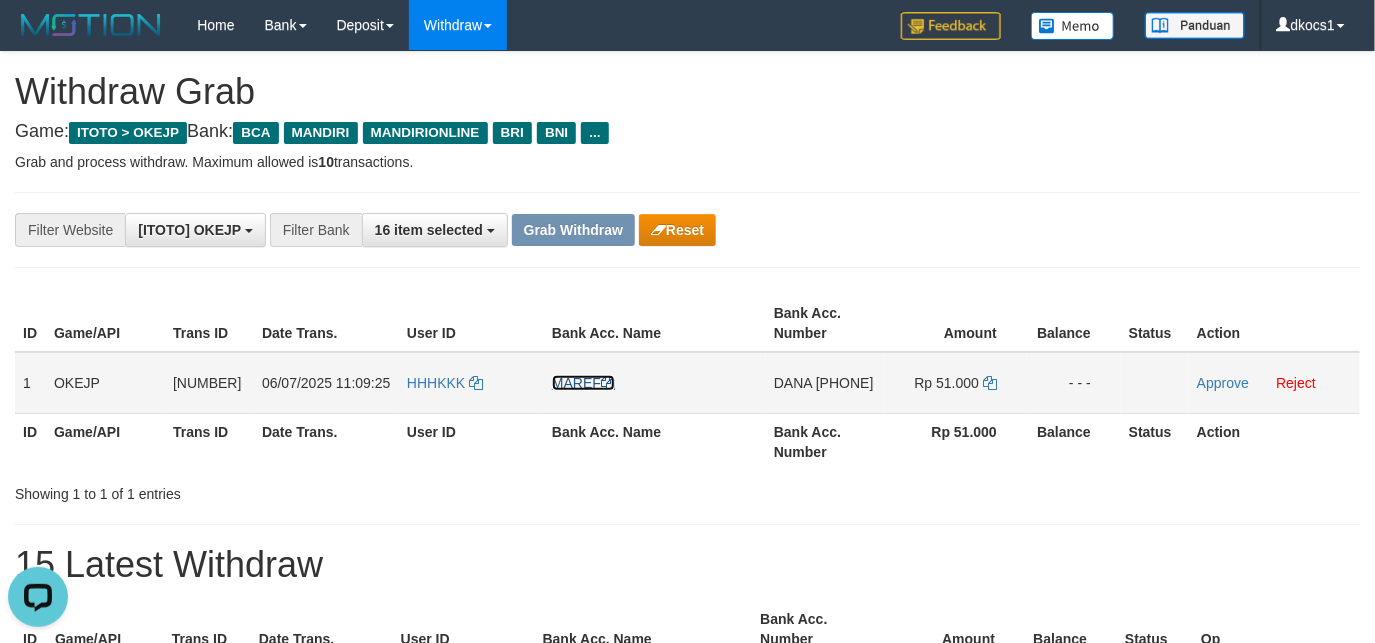 click on "MAREF" at bounding box center [583, 383] 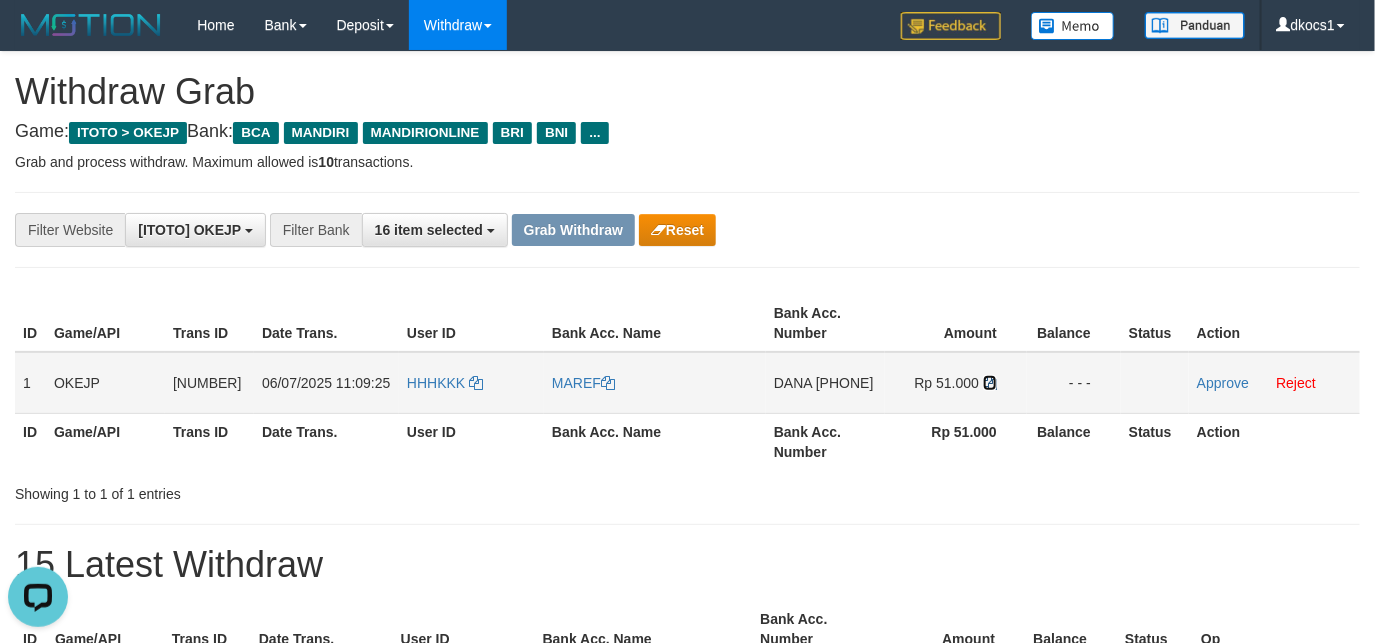 click at bounding box center [608, 383] 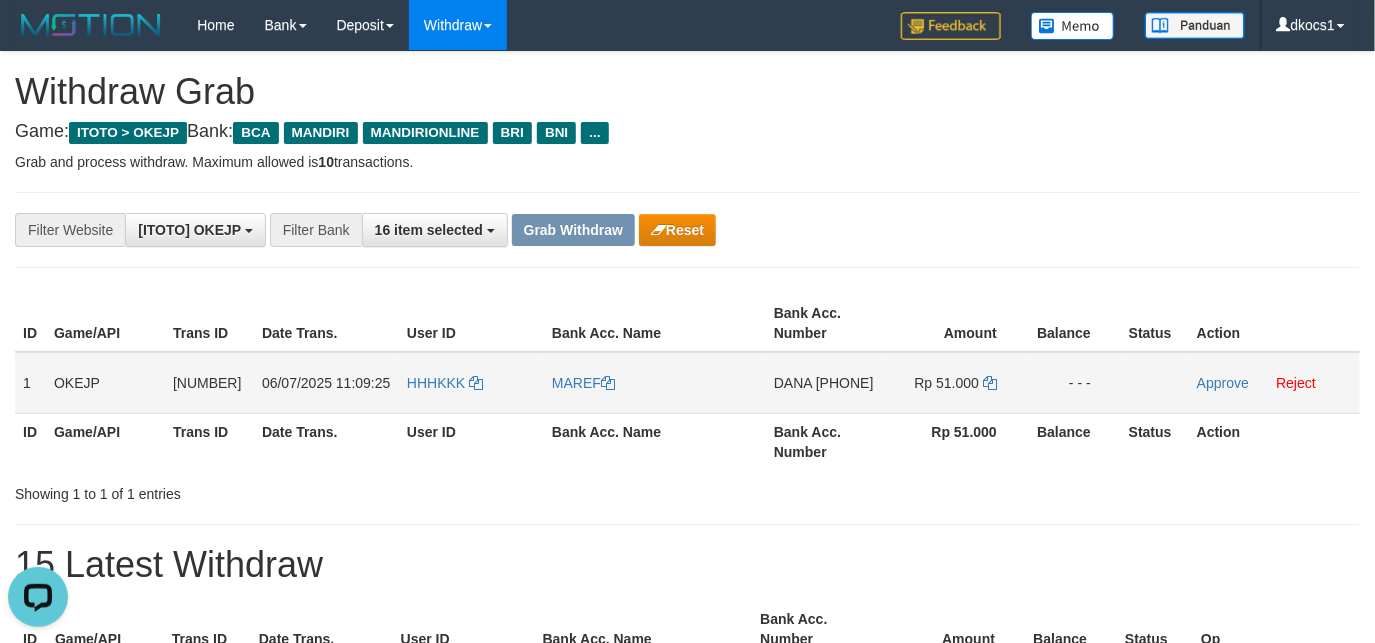 click on "DANA
081371394402" at bounding box center (825, 383) 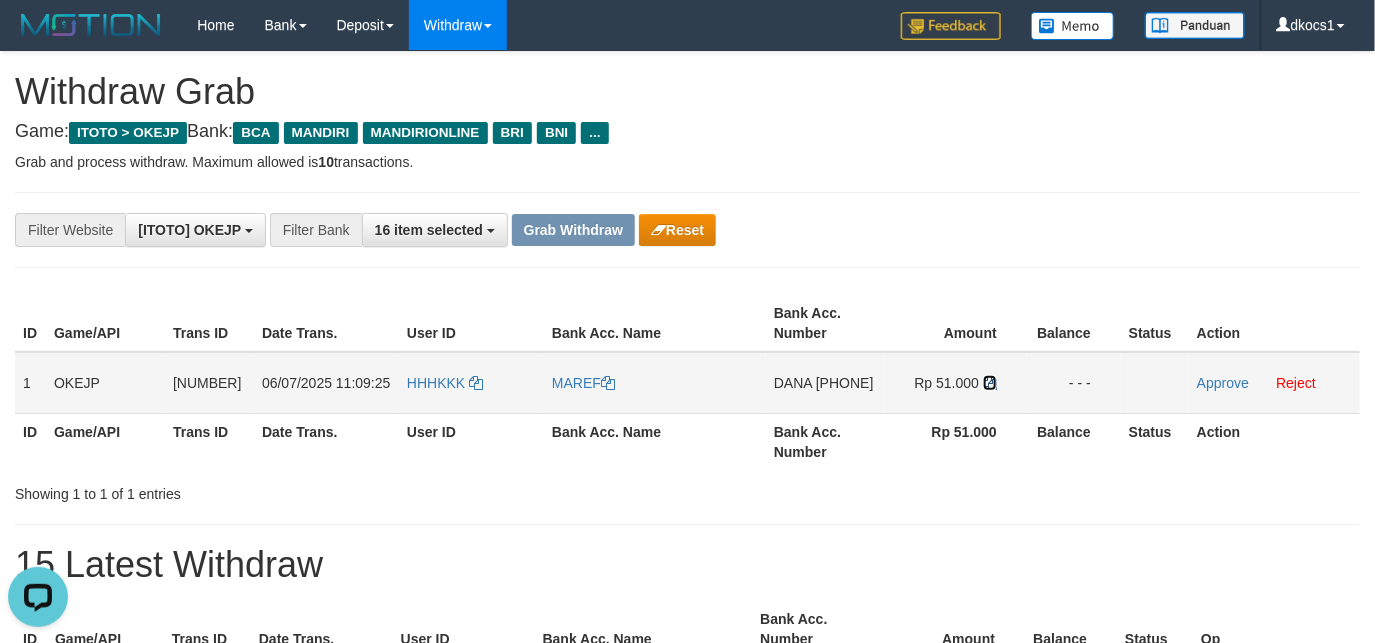 click at bounding box center (608, 383) 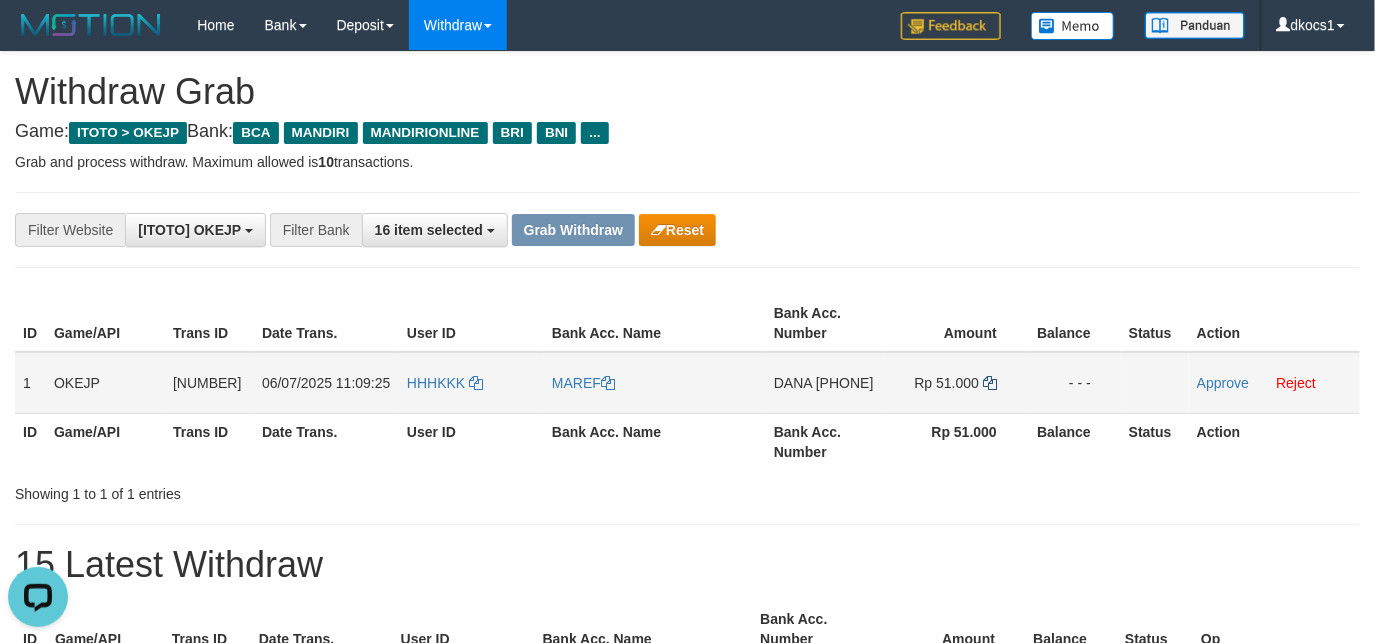copy on "[PHONE]" 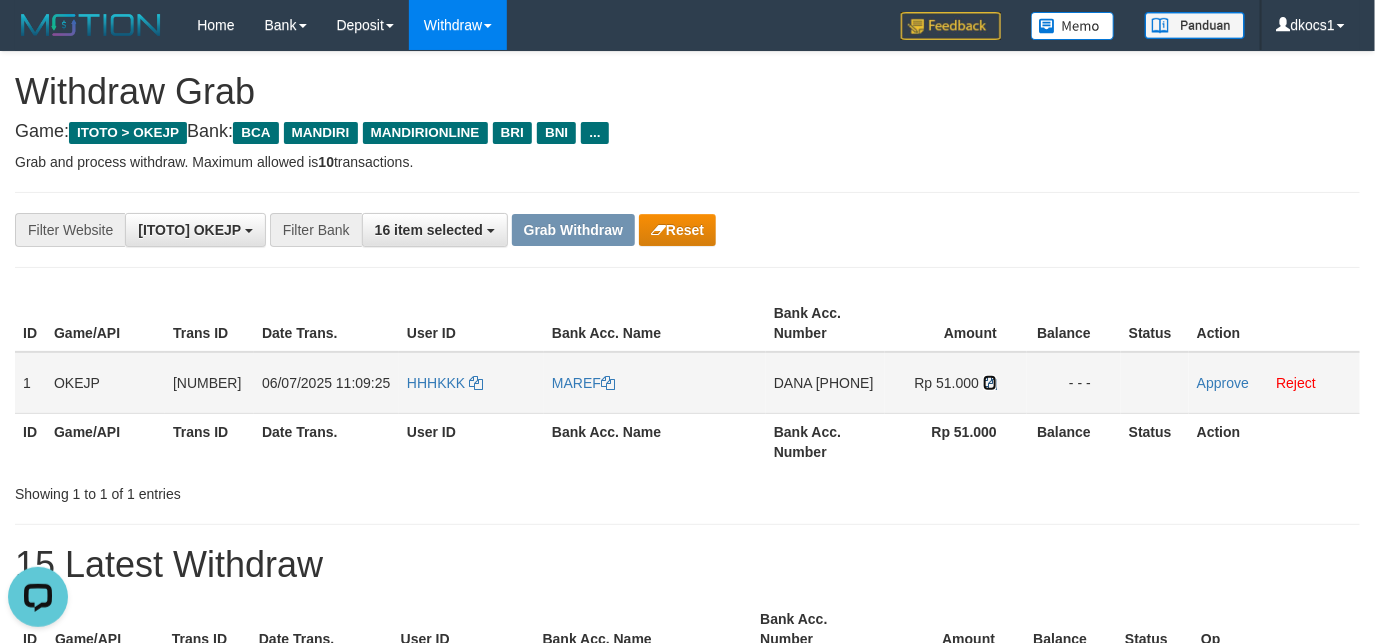 click at bounding box center [608, 383] 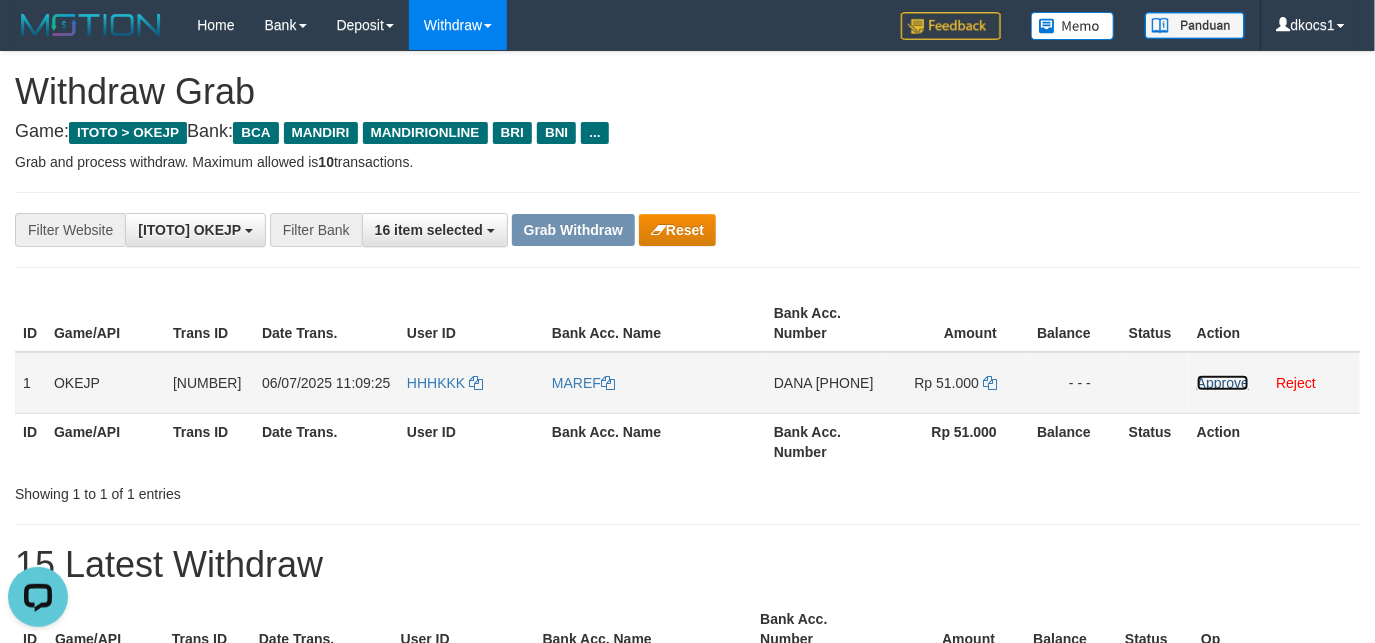 click on "Approve" at bounding box center [1223, 383] 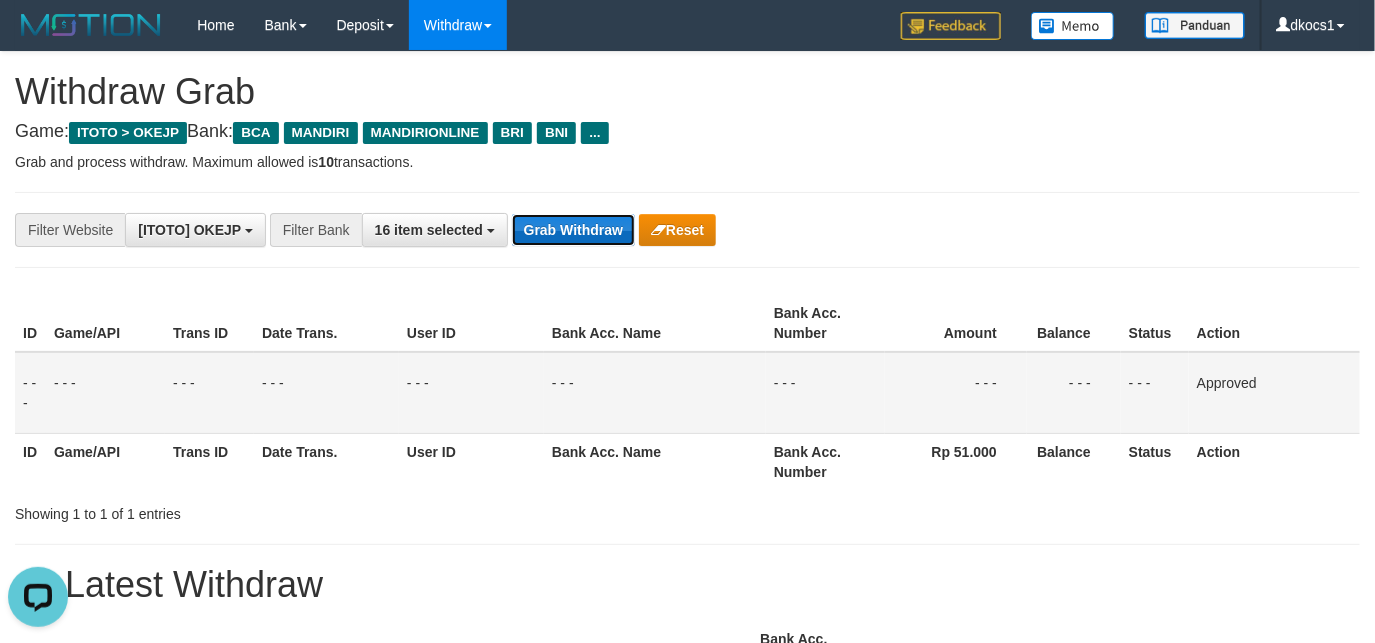 click on "Grab Withdraw" at bounding box center [573, 230] 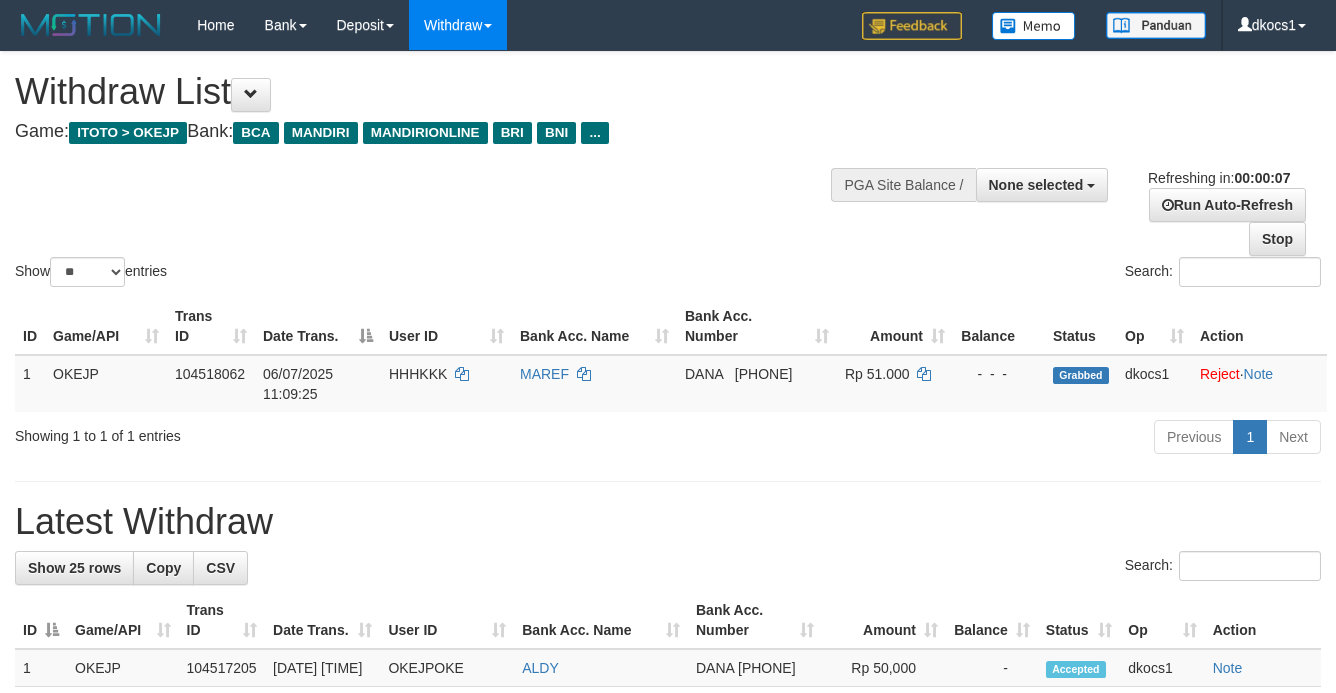 scroll, scrollTop: 0, scrollLeft: 0, axis: both 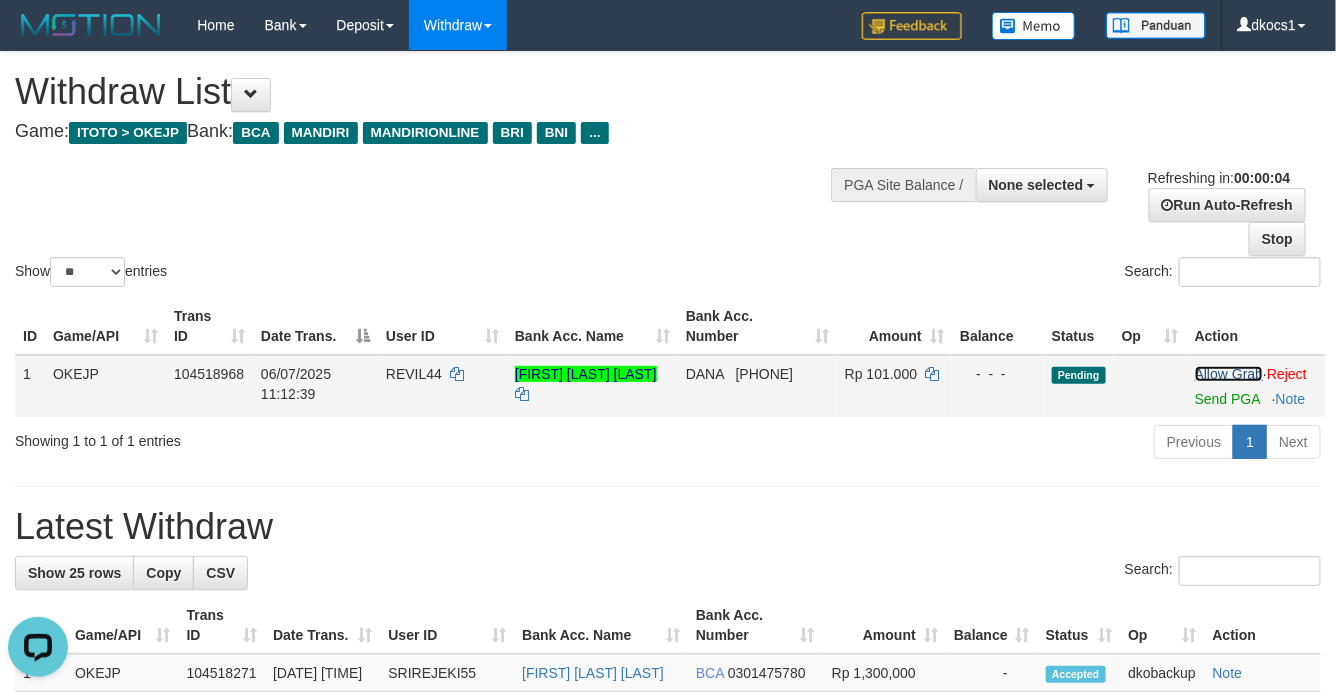 click on "Allow Grab" at bounding box center (1229, 374) 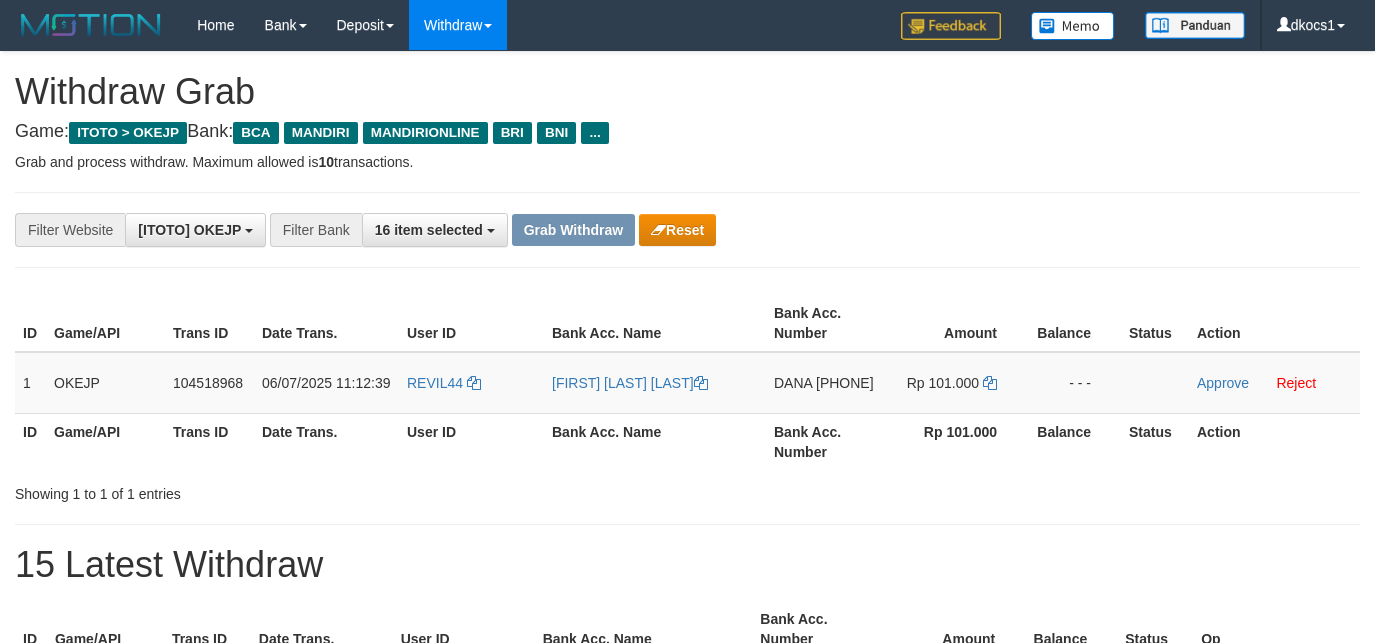 scroll, scrollTop: 0, scrollLeft: 0, axis: both 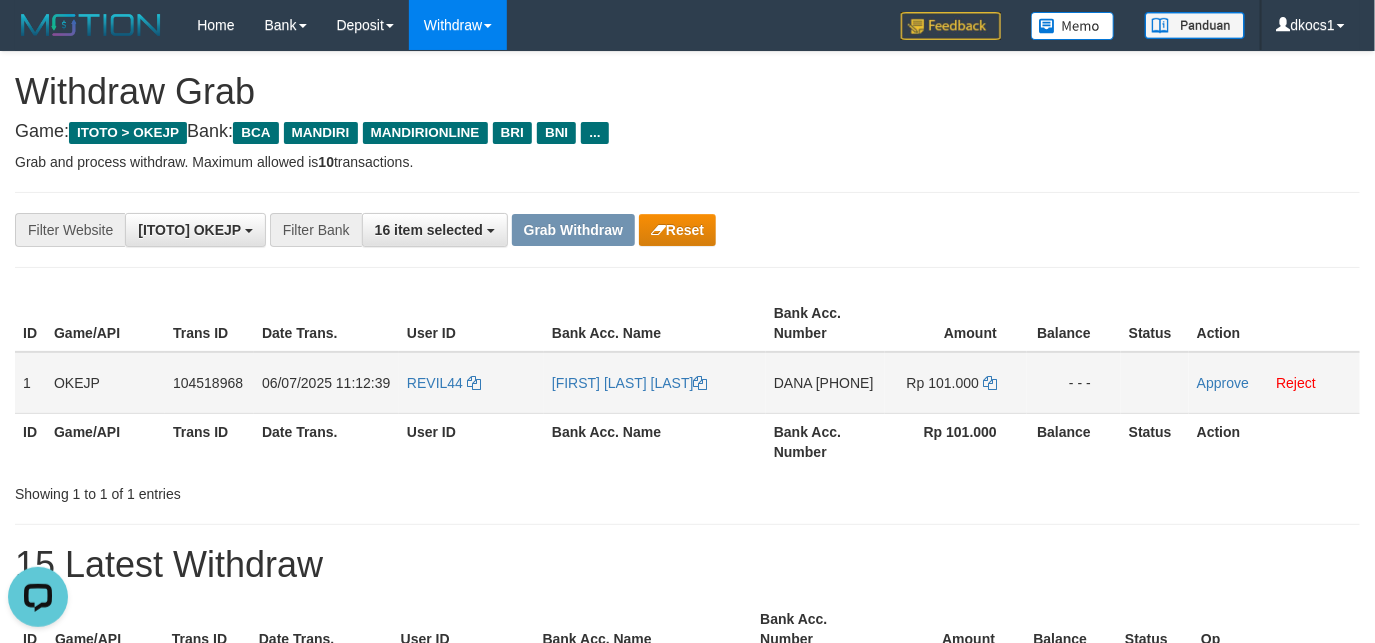 click on "[FIRST] [LAST] [LAST]" at bounding box center (655, 383) 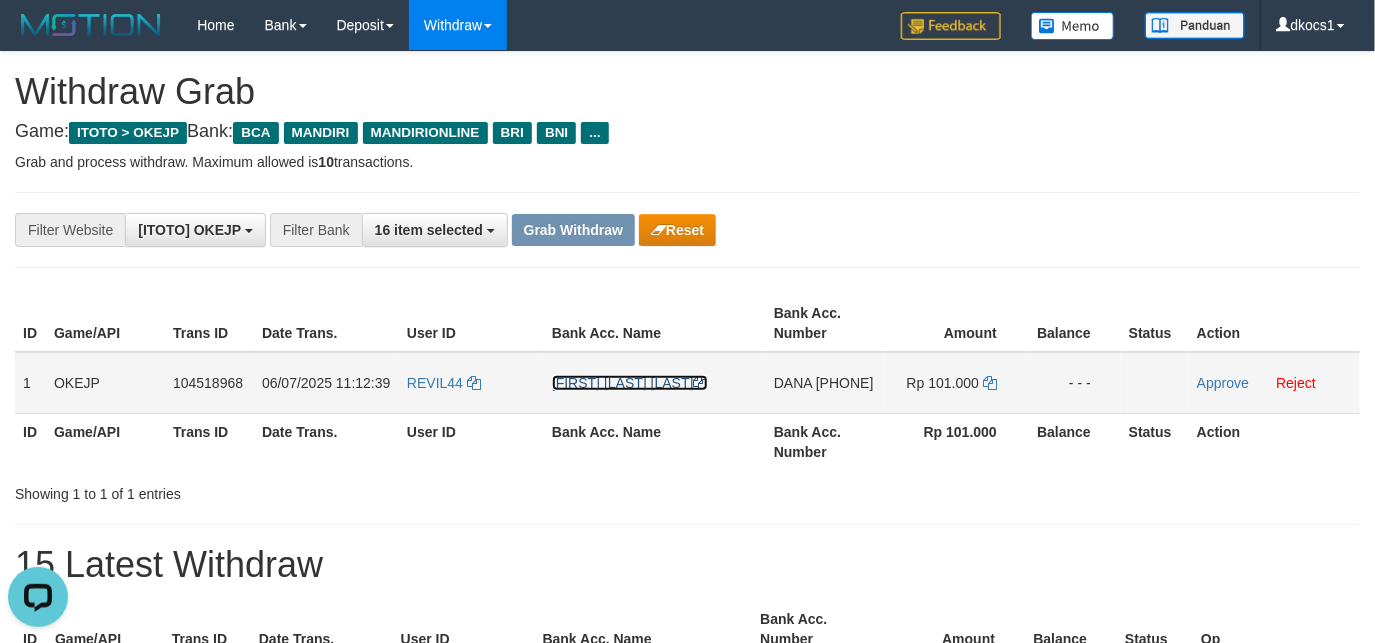 click on "[FIRST] [LAST] [LAST]" at bounding box center (630, 383) 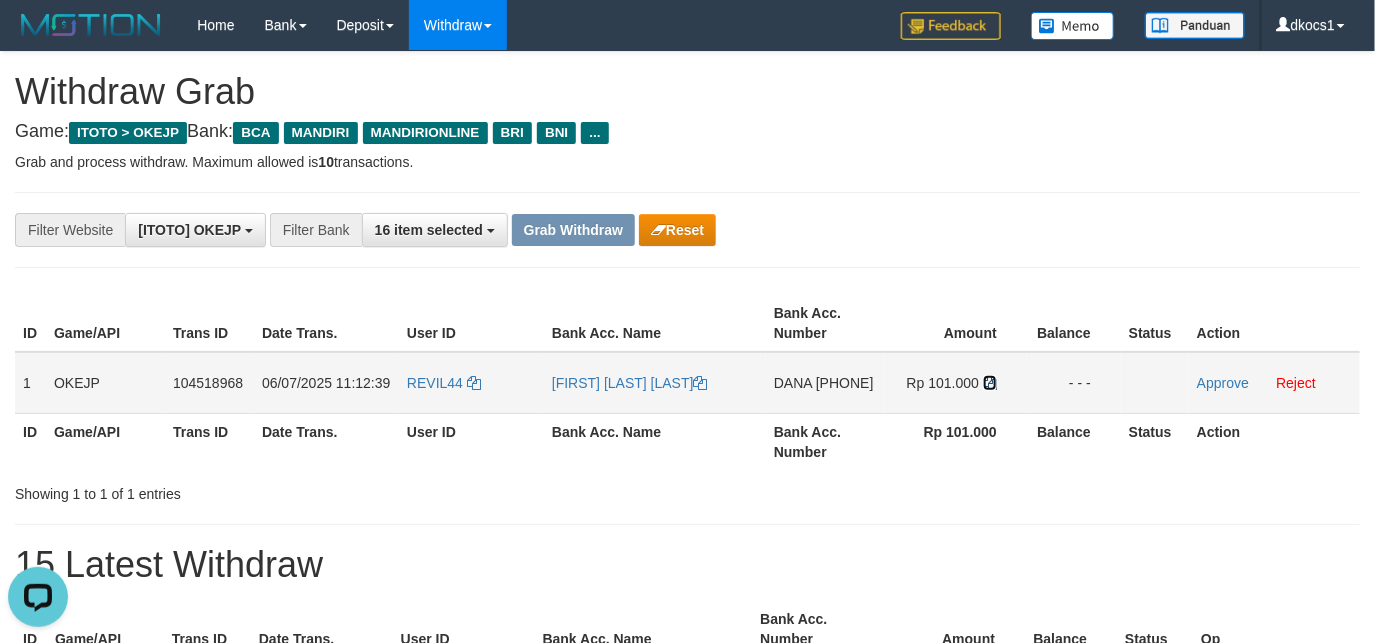 click at bounding box center (701, 383) 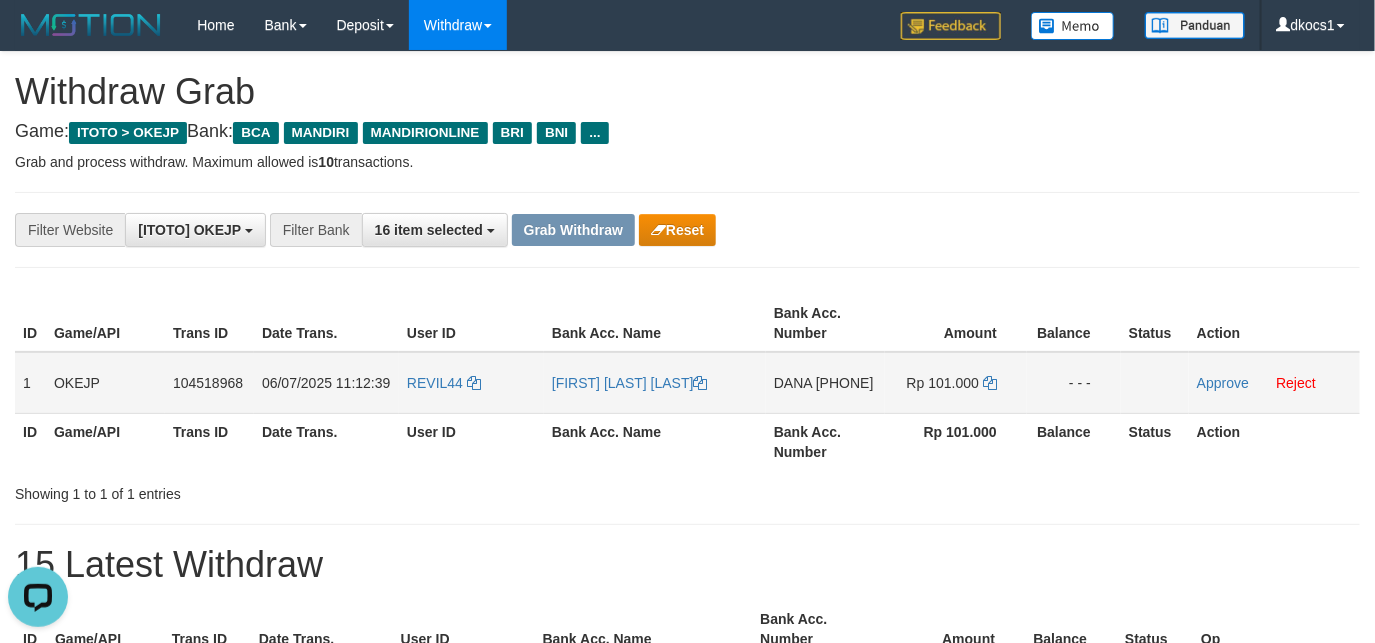 click on "DANA
085711429332" at bounding box center [825, 383] 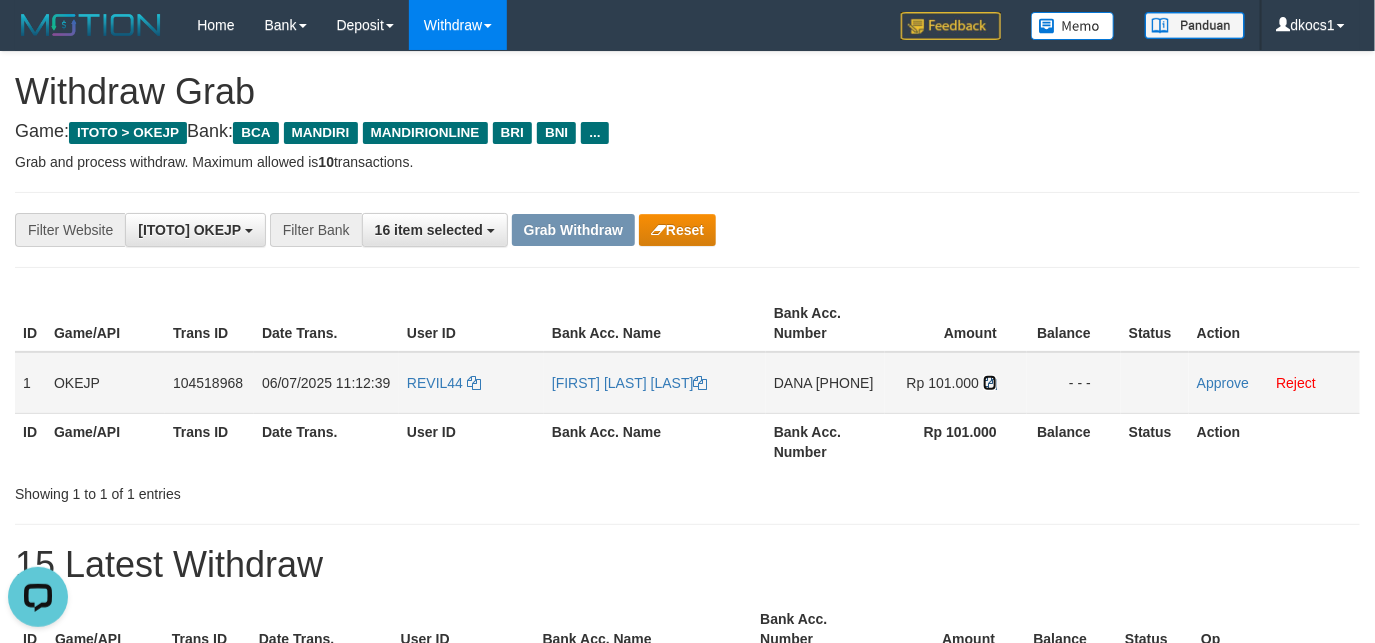 click at bounding box center [701, 383] 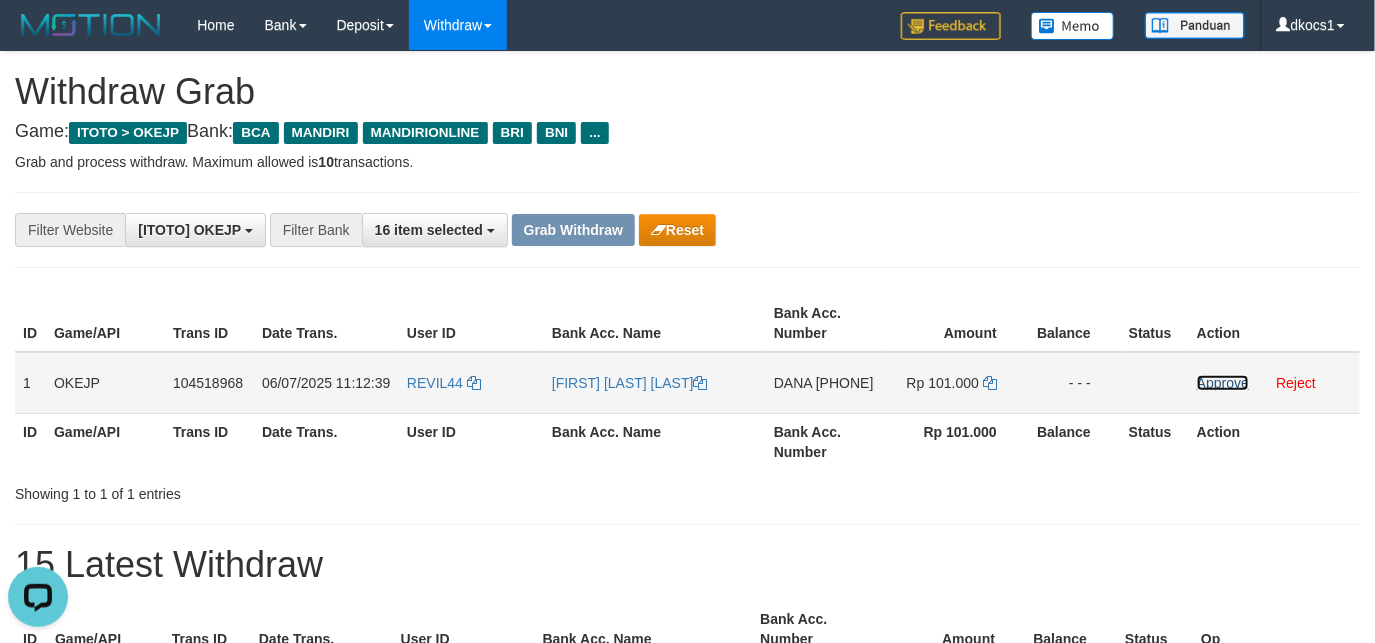 click on "Approve" at bounding box center [1223, 383] 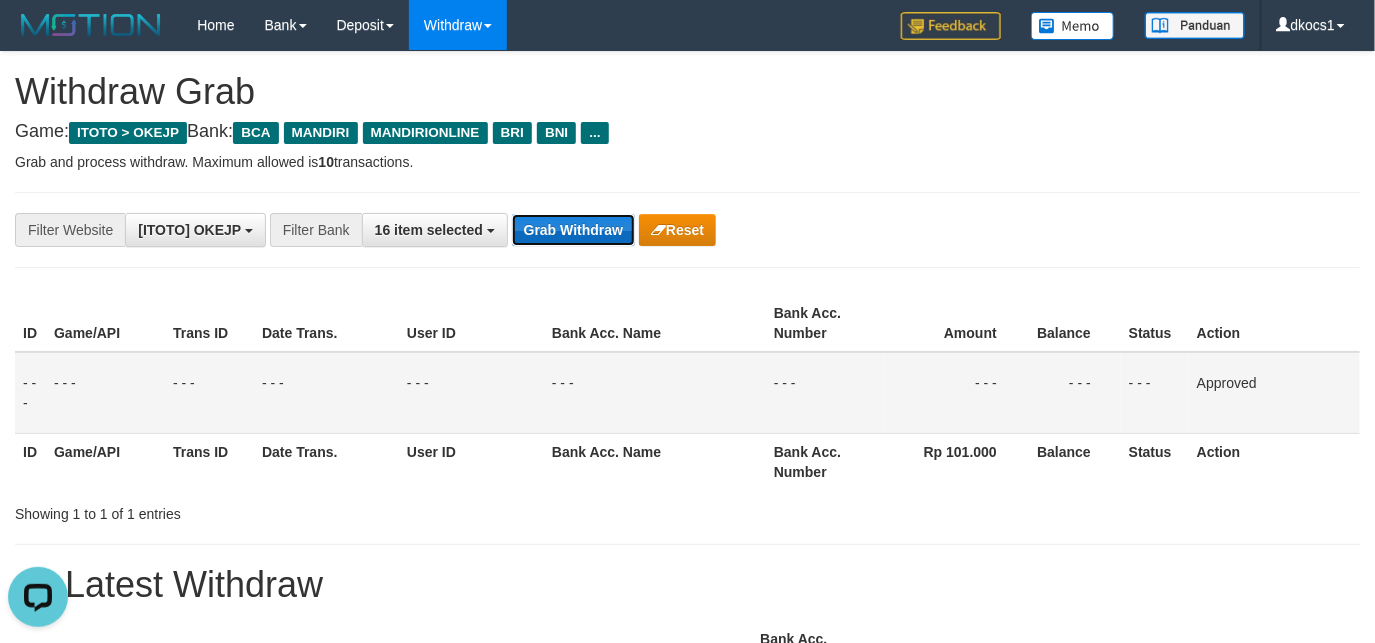 click on "Grab Withdraw" at bounding box center [573, 230] 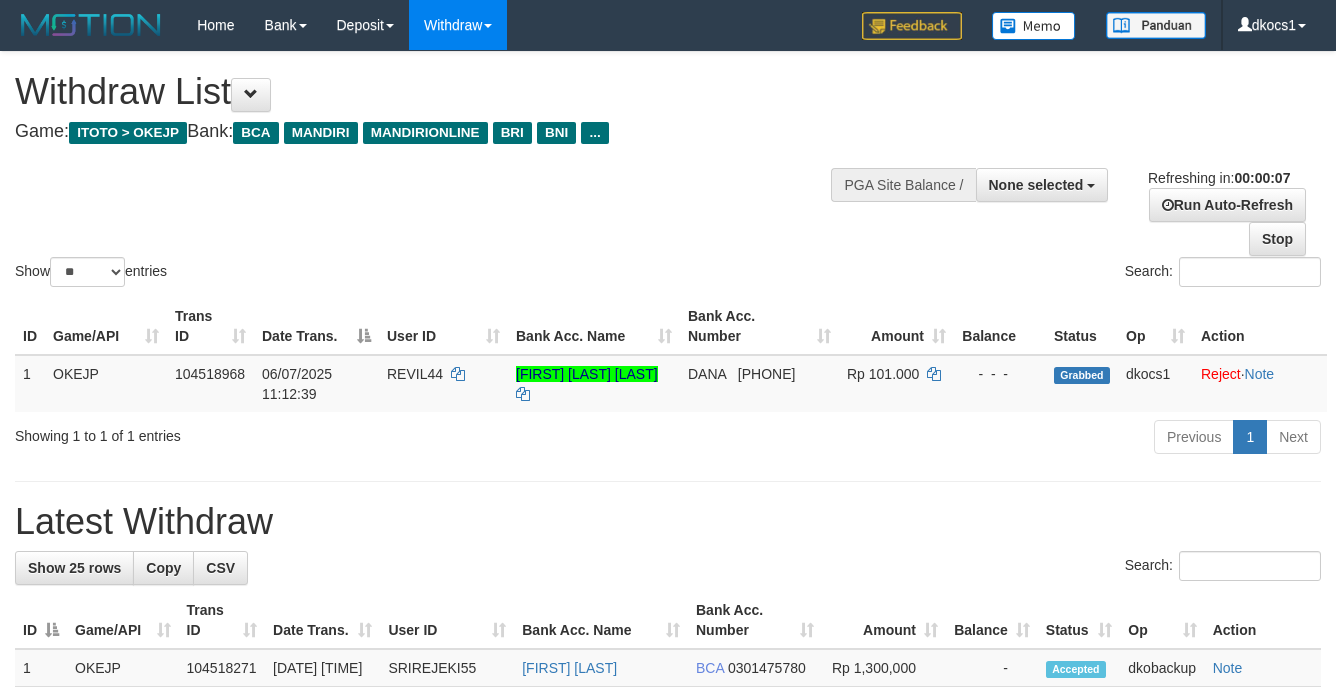 scroll, scrollTop: 0, scrollLeft: 0, axis: both 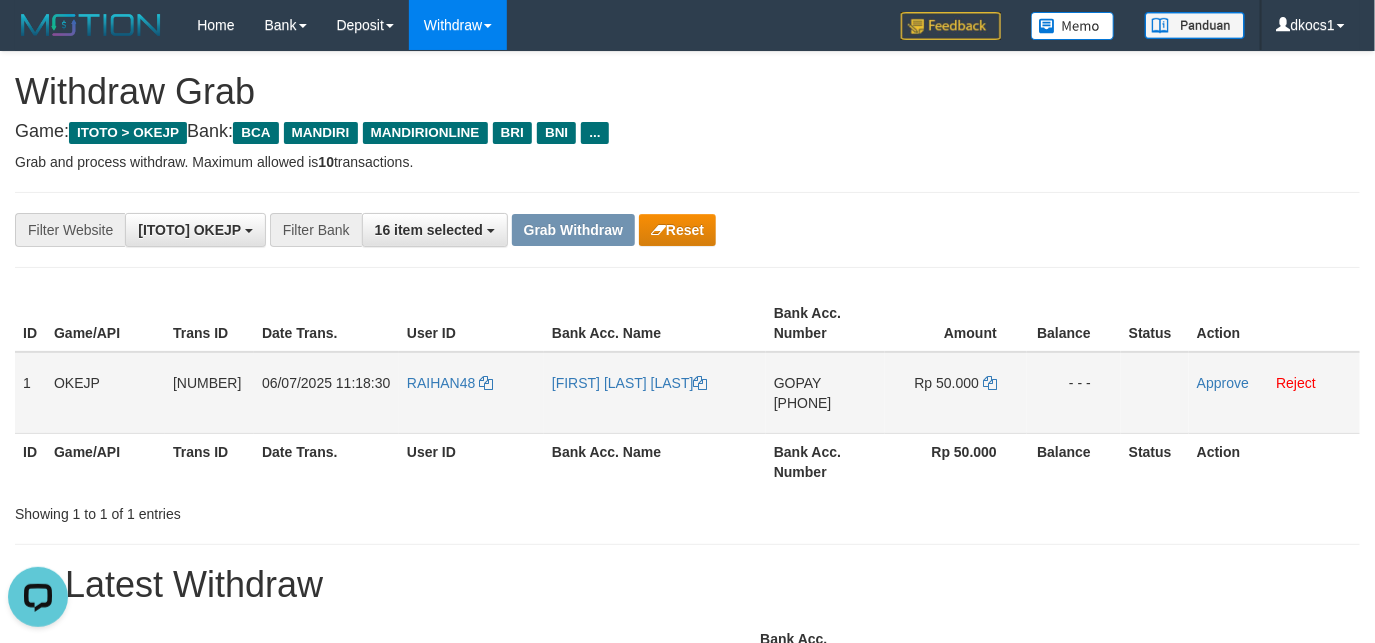 click on "RAIHAN48" at bounding box center [471, 393] 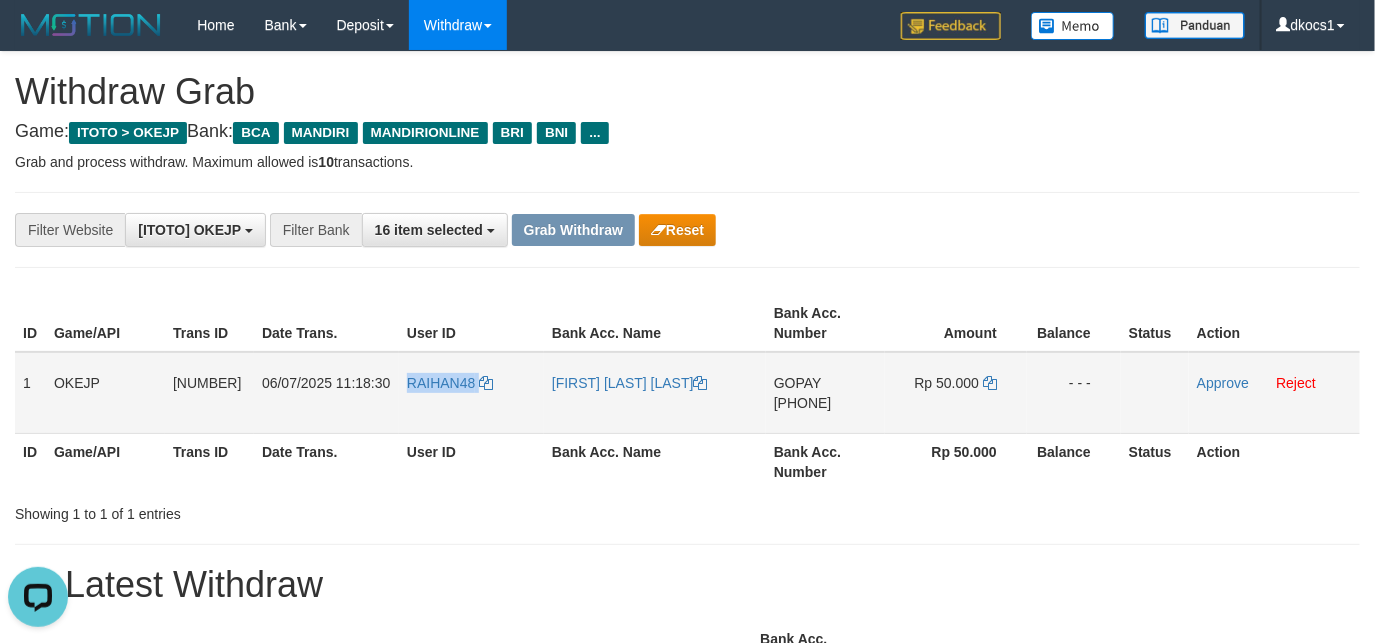 click on "RAIHAN48" at bounding box center [471, 393] 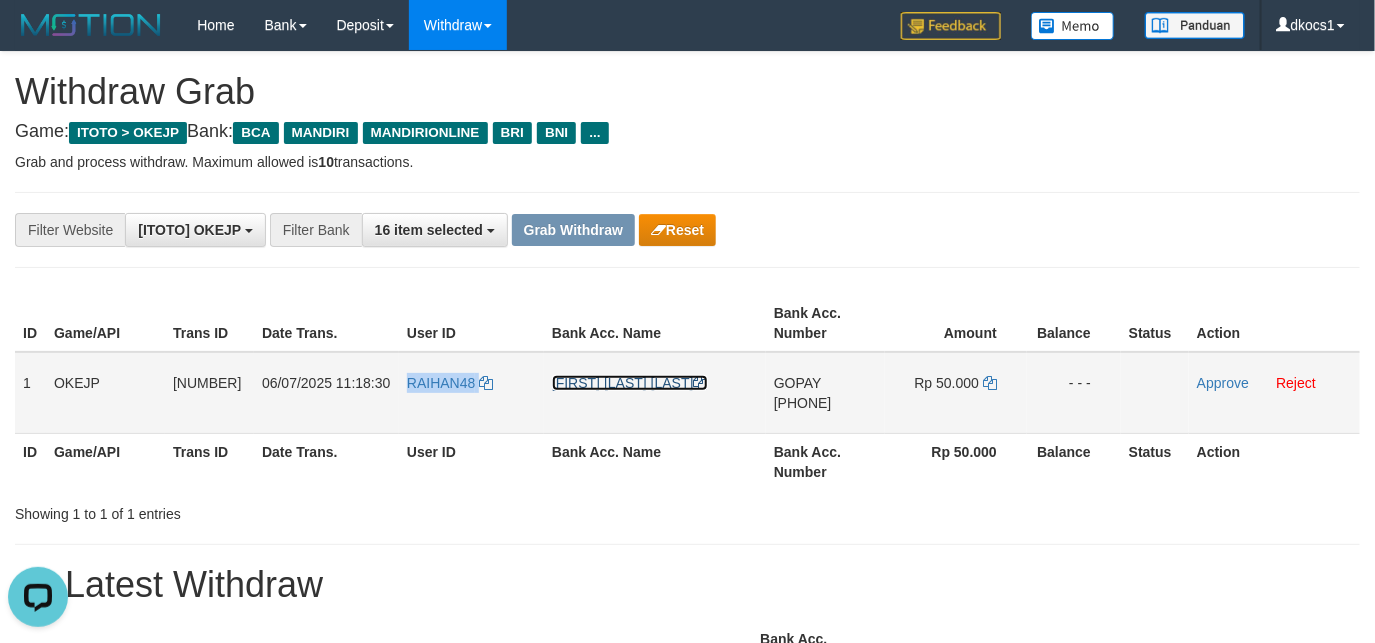 click on "[FIRST] [LAST]" at bounding box center (630, 383) 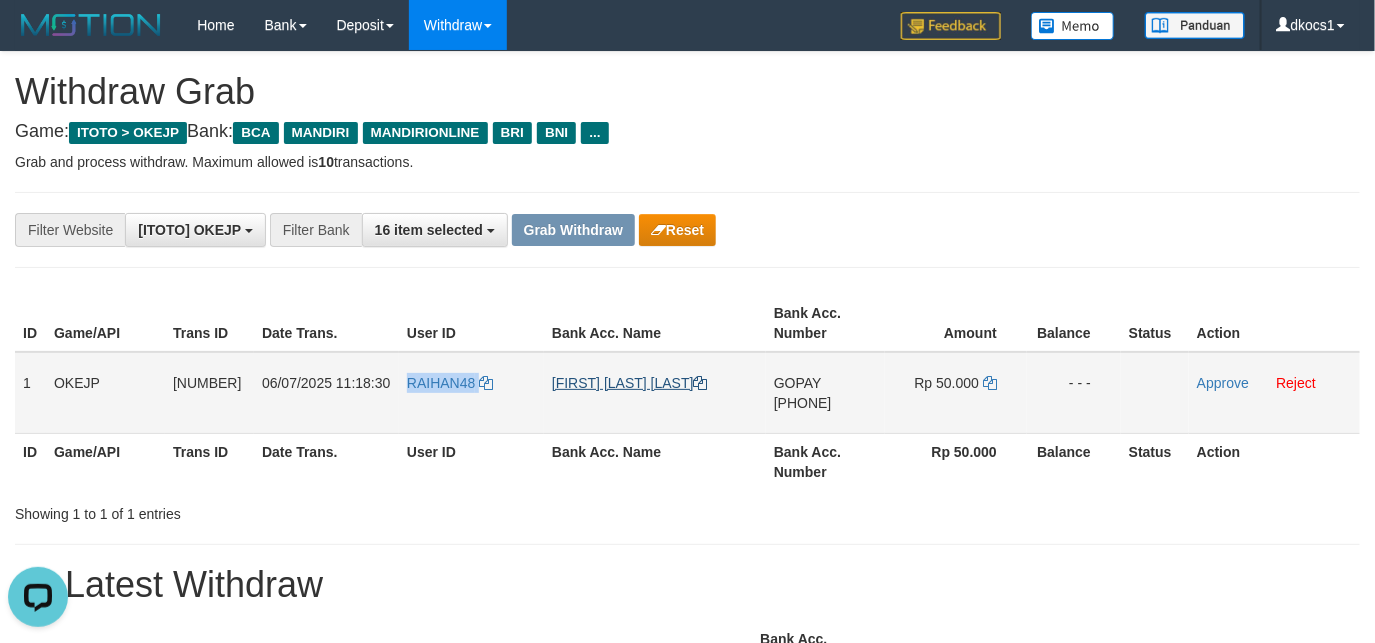 copy on "RAIHAN48" 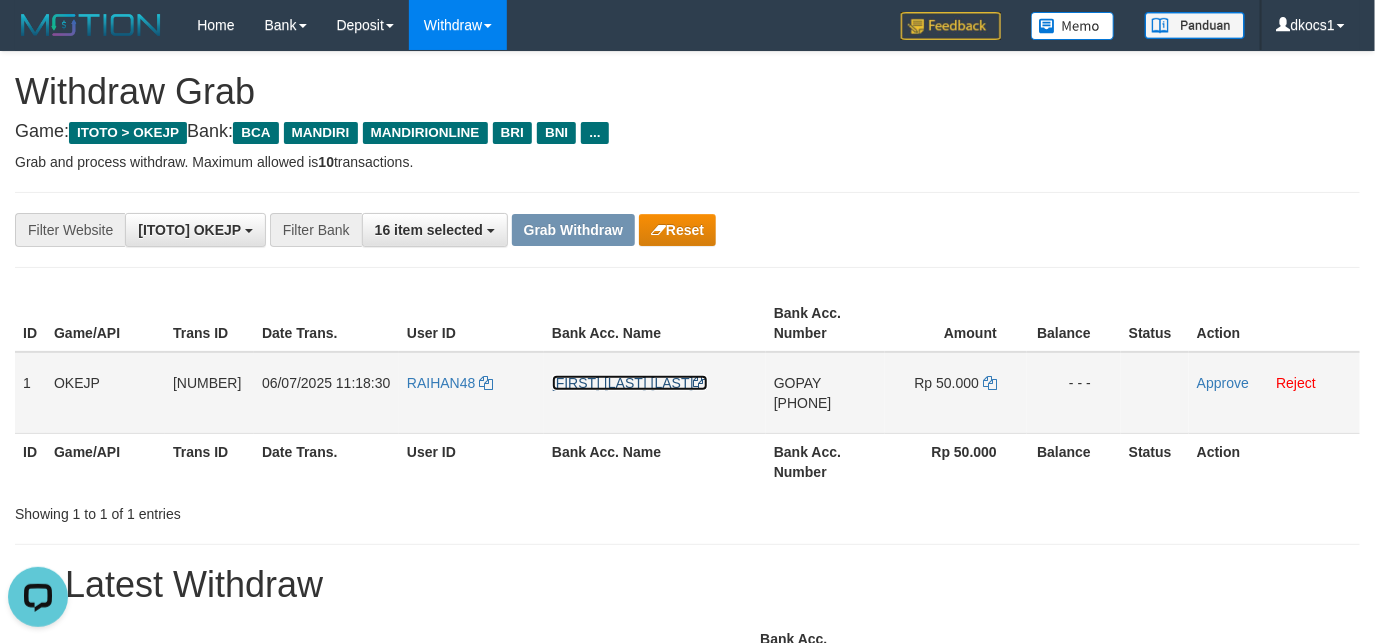 click on "[FIRST] [LAST]" at bounding box center (630, 383) 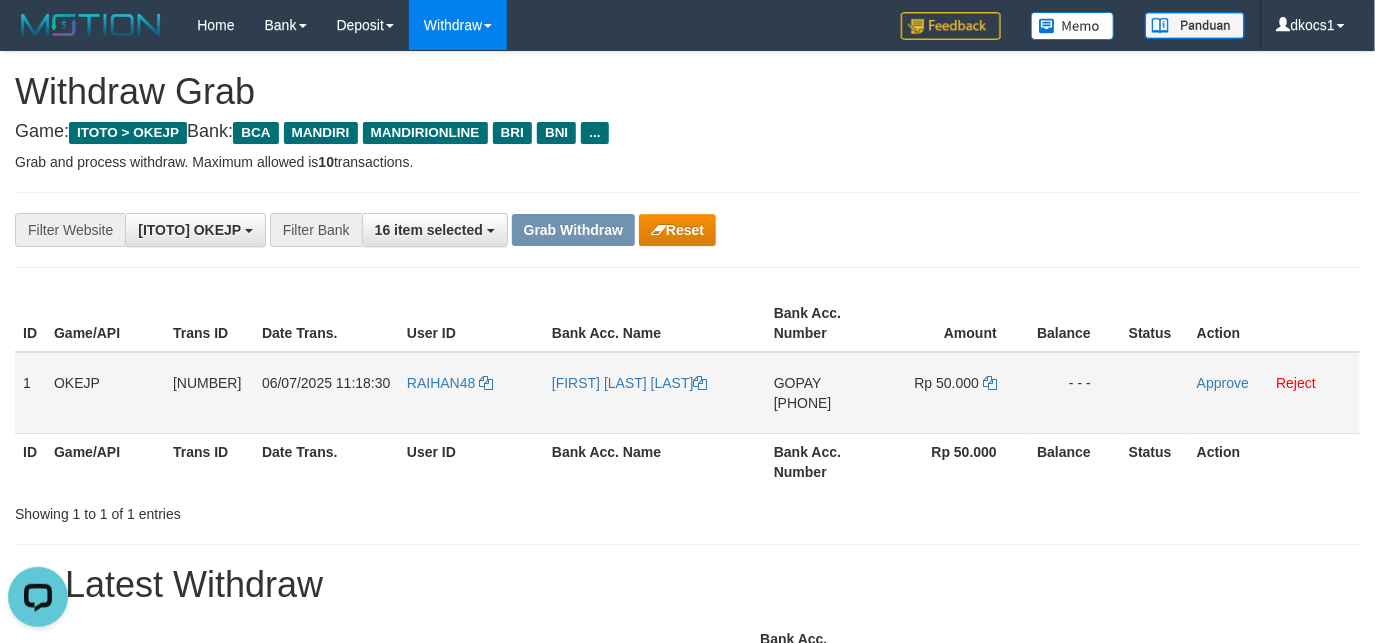 click on "GOPAY
081349229827" at bounding box center [825, 393] 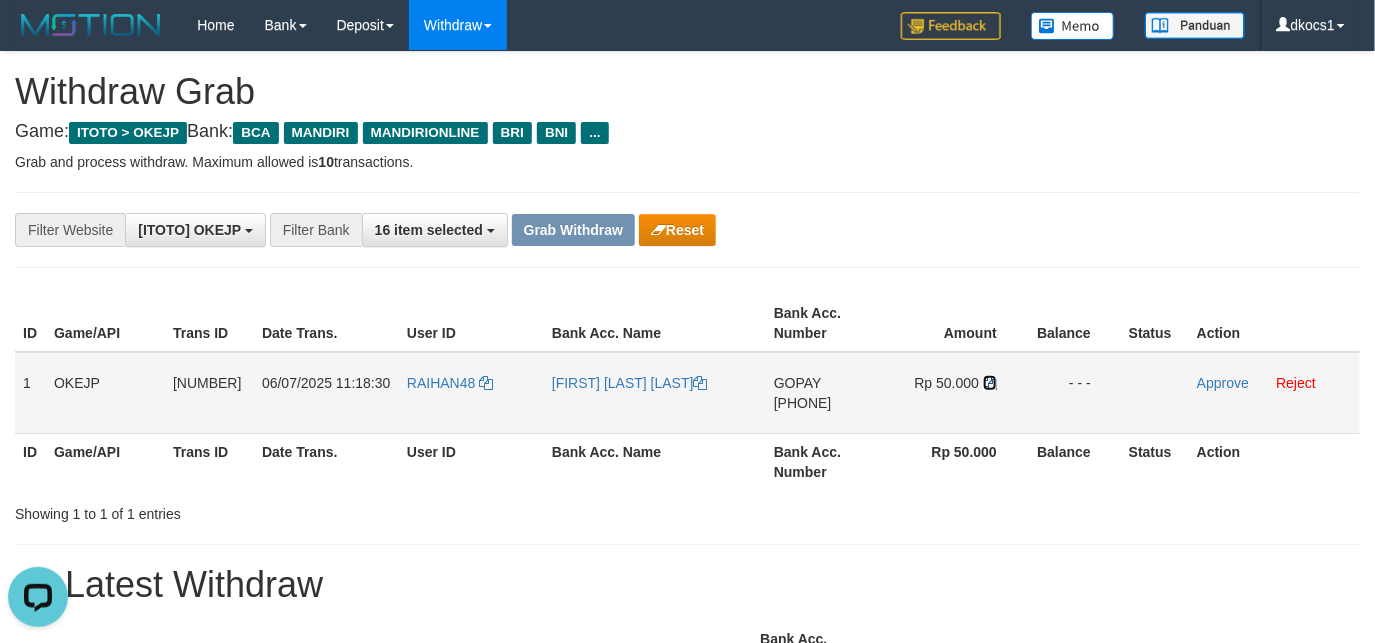 click at bounding box center (701, 383) 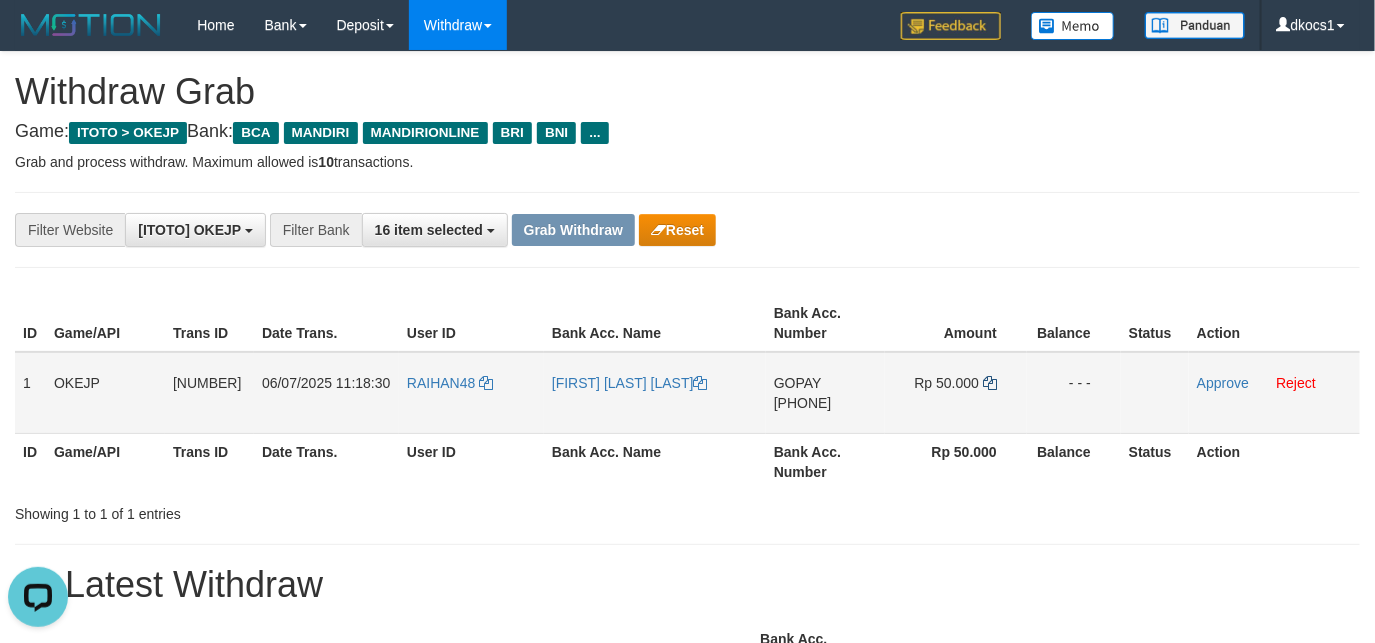 copy on "[PHONE]" 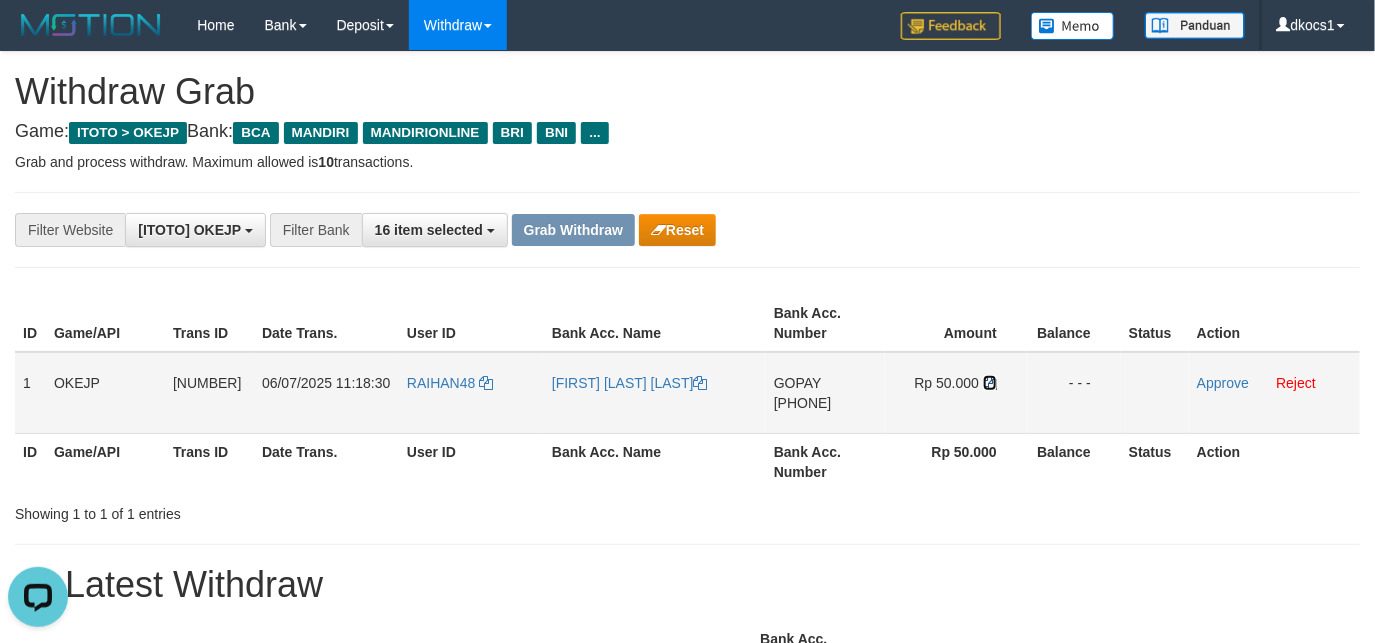 click at bounding box center (701, 383) 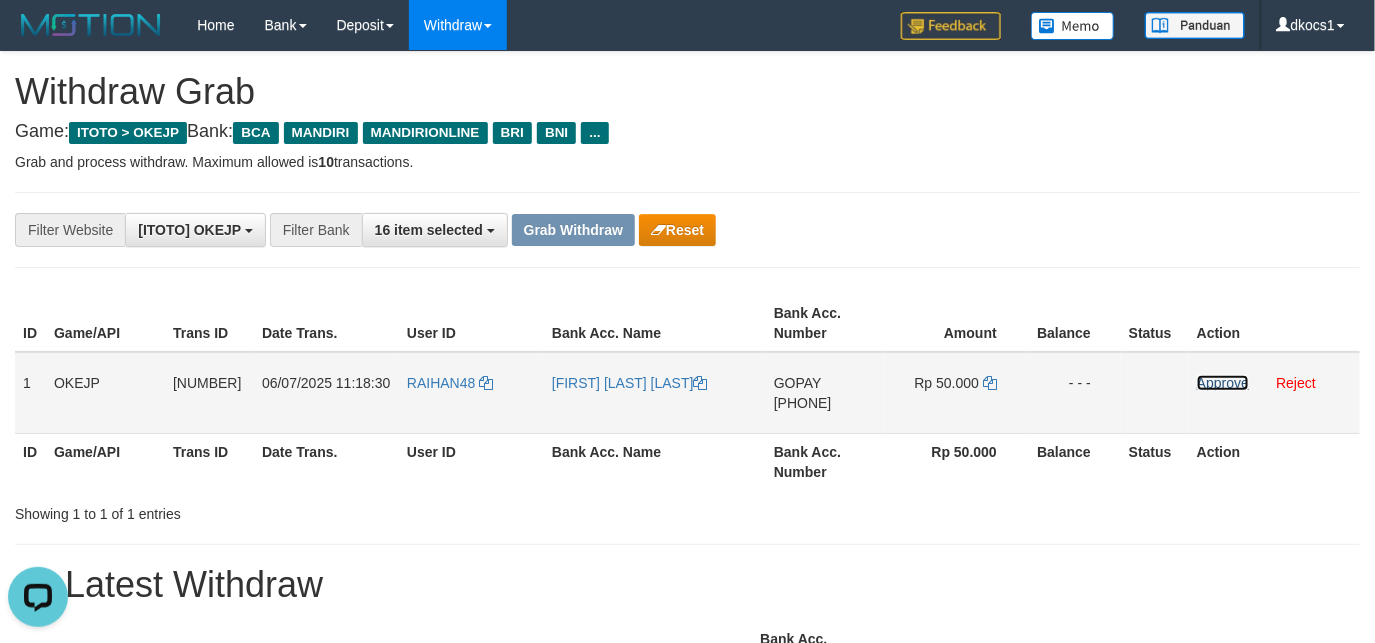 click on "Approve" at bounding box center (1223, 383) 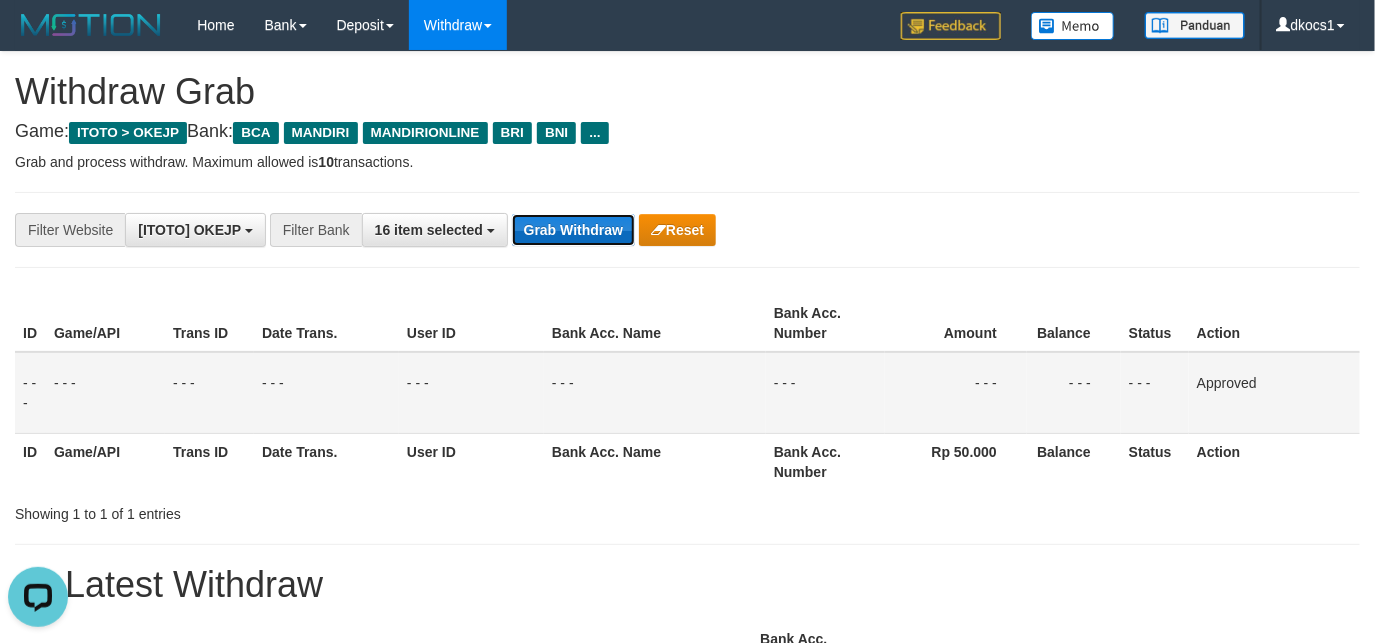click on "Grab Withdraw" at bounding box center (573, 230) 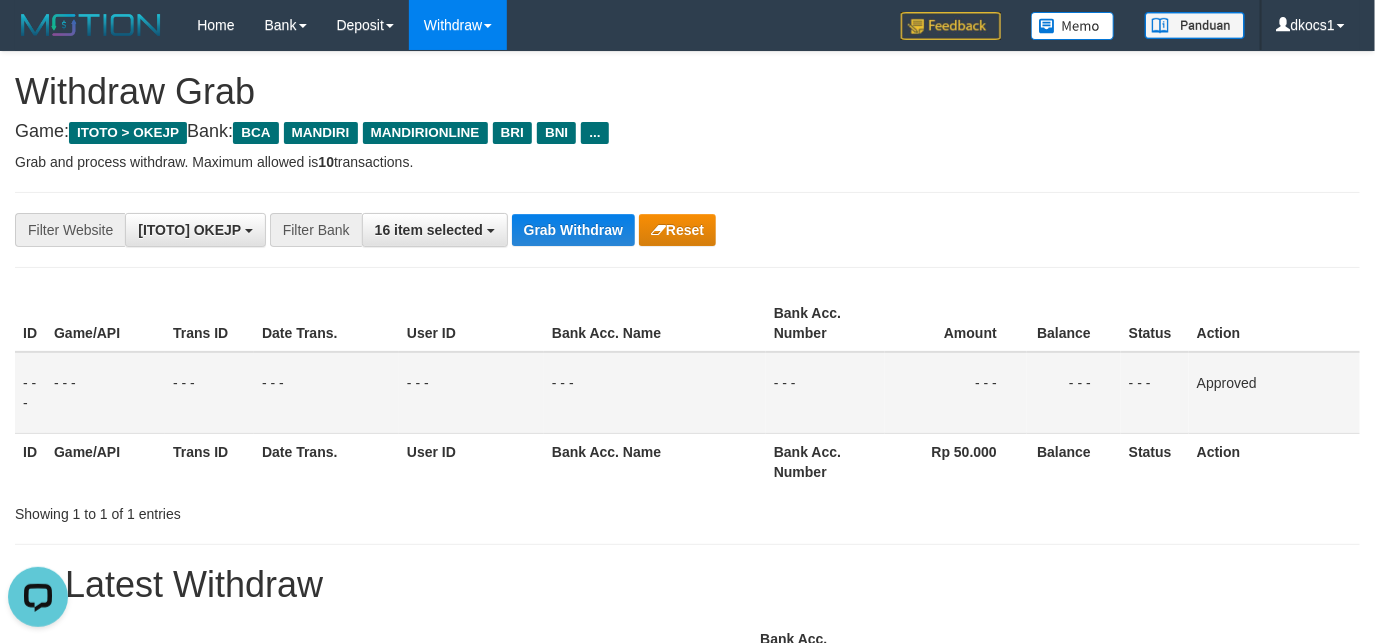 click on "Game:   ITOTO > OKEJP    		Bank:   BCA   MANDIRI   MANDIRIONLINE   BRI   BNI   ..." at bounding box center [687, 132] 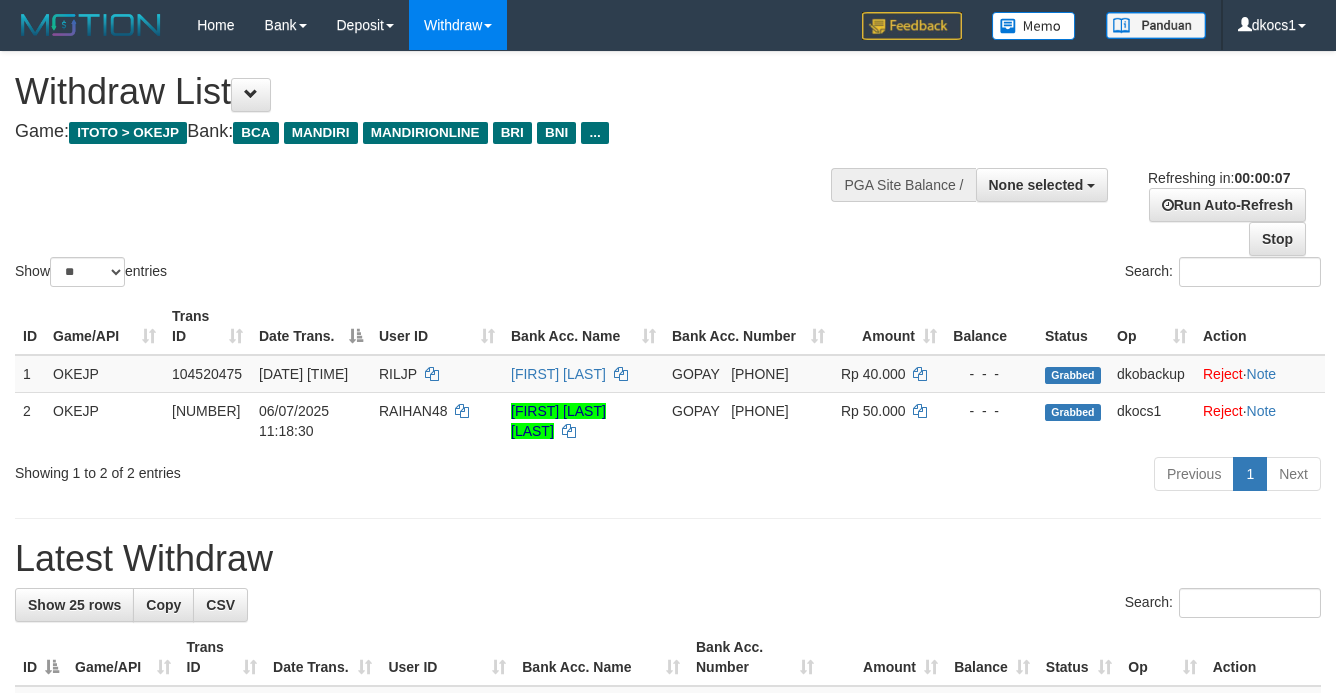 scroll, scrollTop: 0, scrollLeft: 0, axis: both 